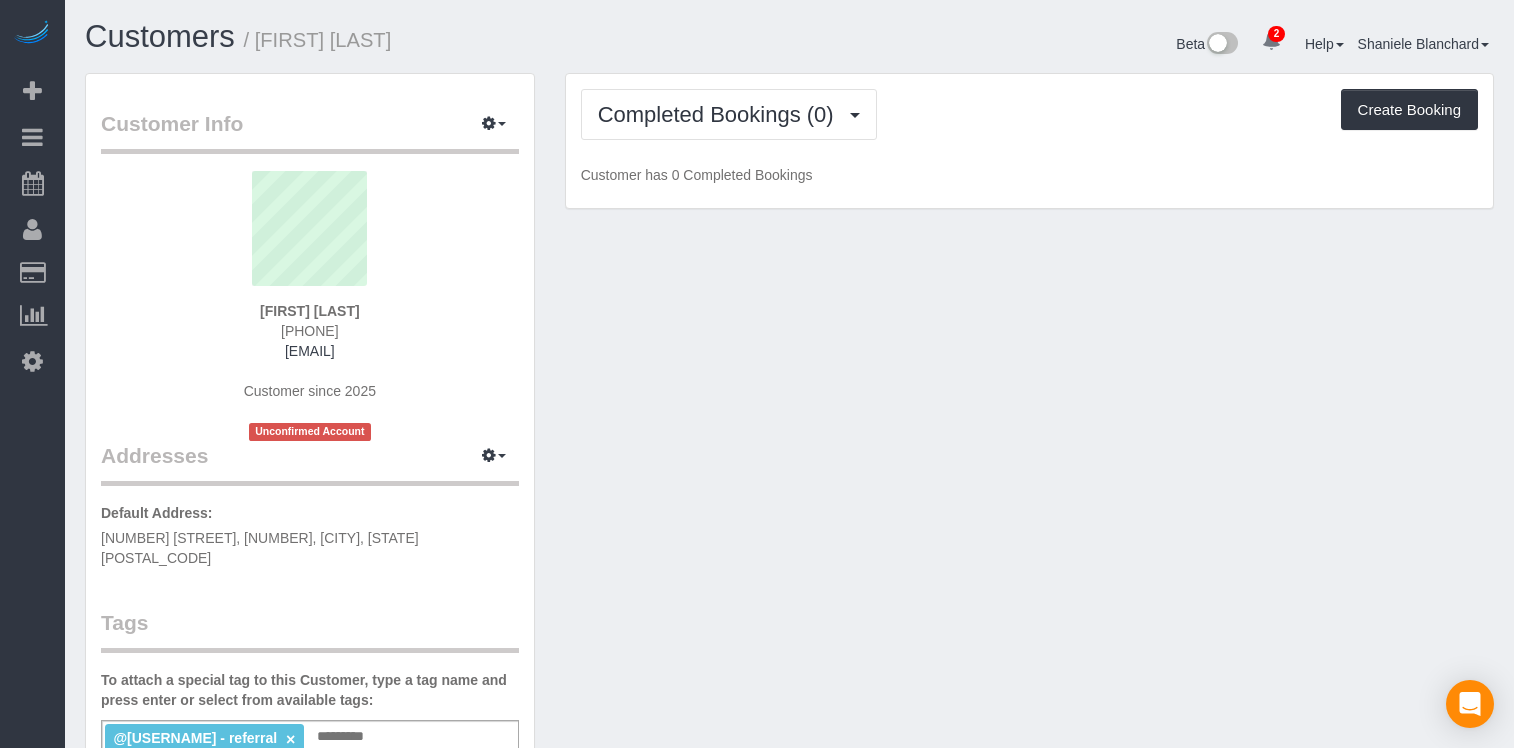 scroll, scrollTop: 0, scrollLeft: 0, axis: both 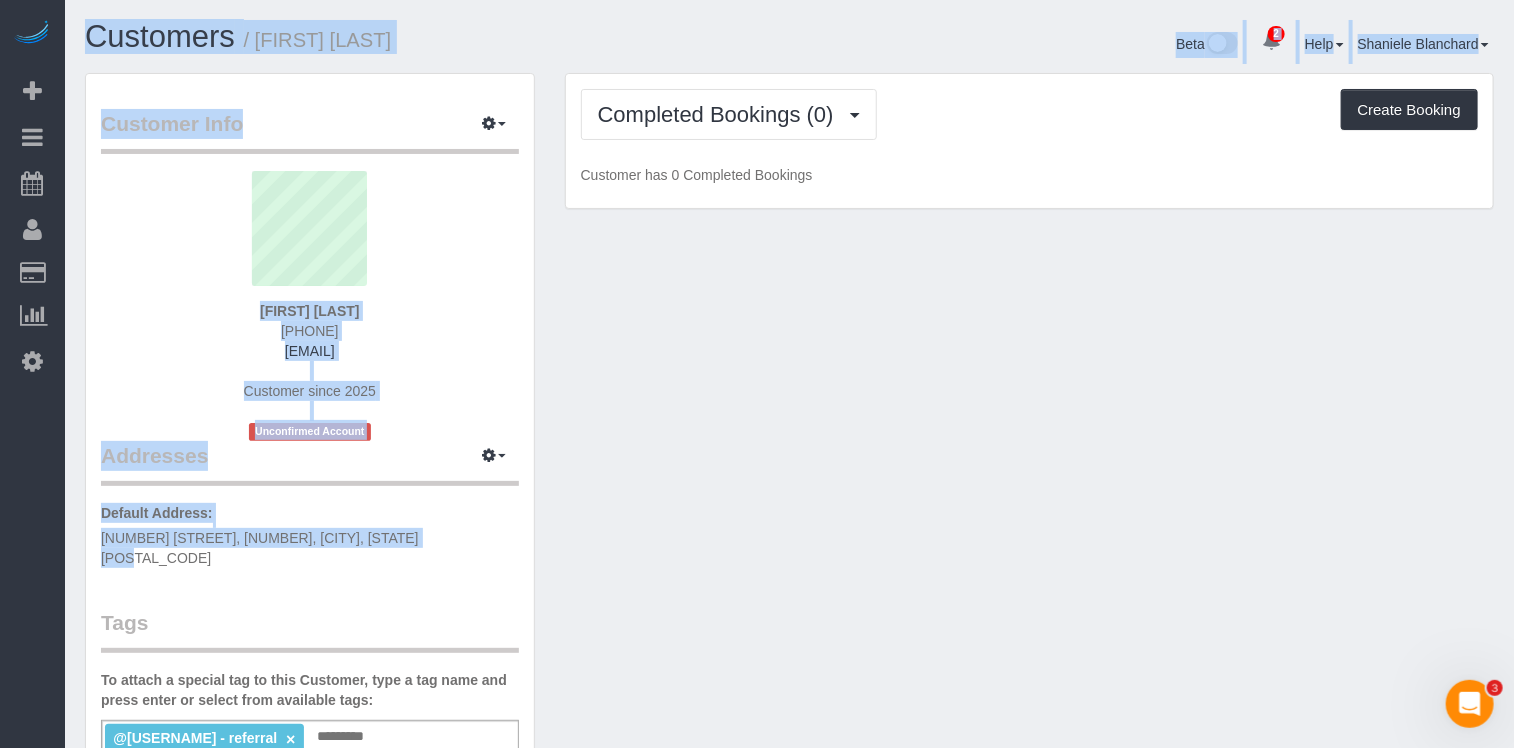 drag, startPoint x: 389, startPoint y: 535, endPoint x: 62, endPoint y: 534, distance: 327.00153 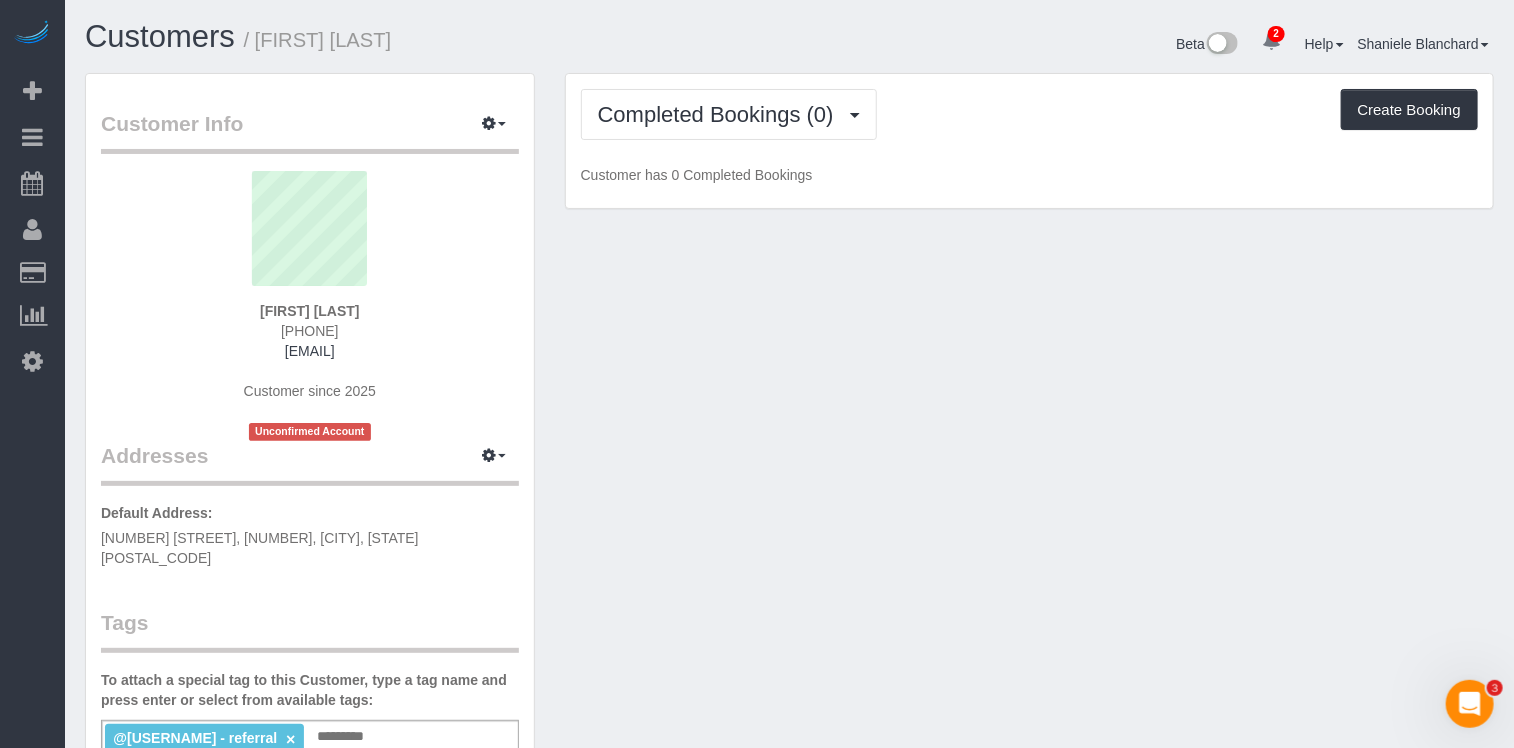 click on "Customer Info
Edit Contact Info
Send Message
Email Preferences
Special Sales Tax
View Changes
Send Confirm Account email
Block this Customer
Archive Account
Delete Account
[FIRST] [LAST]
[PHONE]" at bounding box center (310, 745) 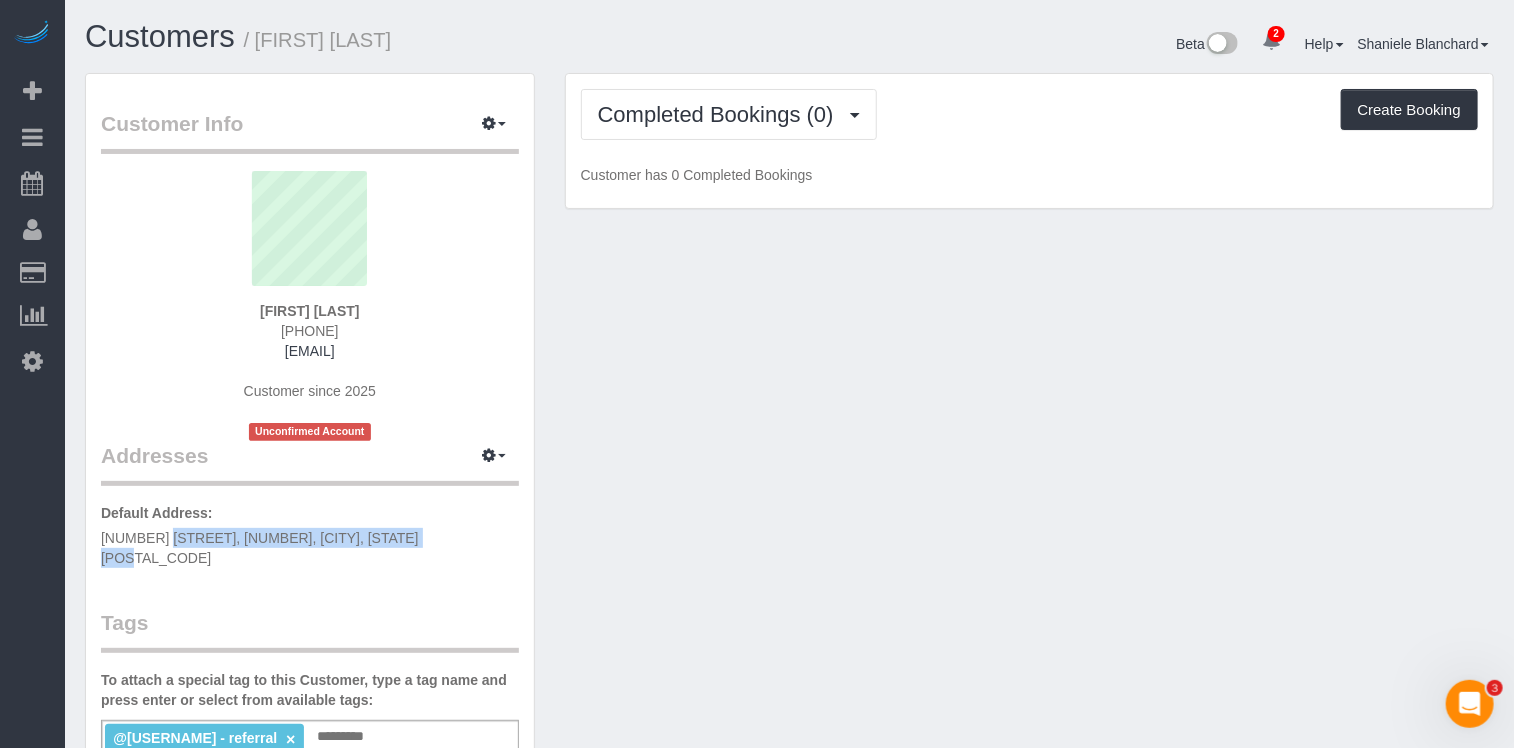 copy on "[NUMBER] [STREET], [NUMBER], [CITY], [STATE] [POSTAL_CODE]" 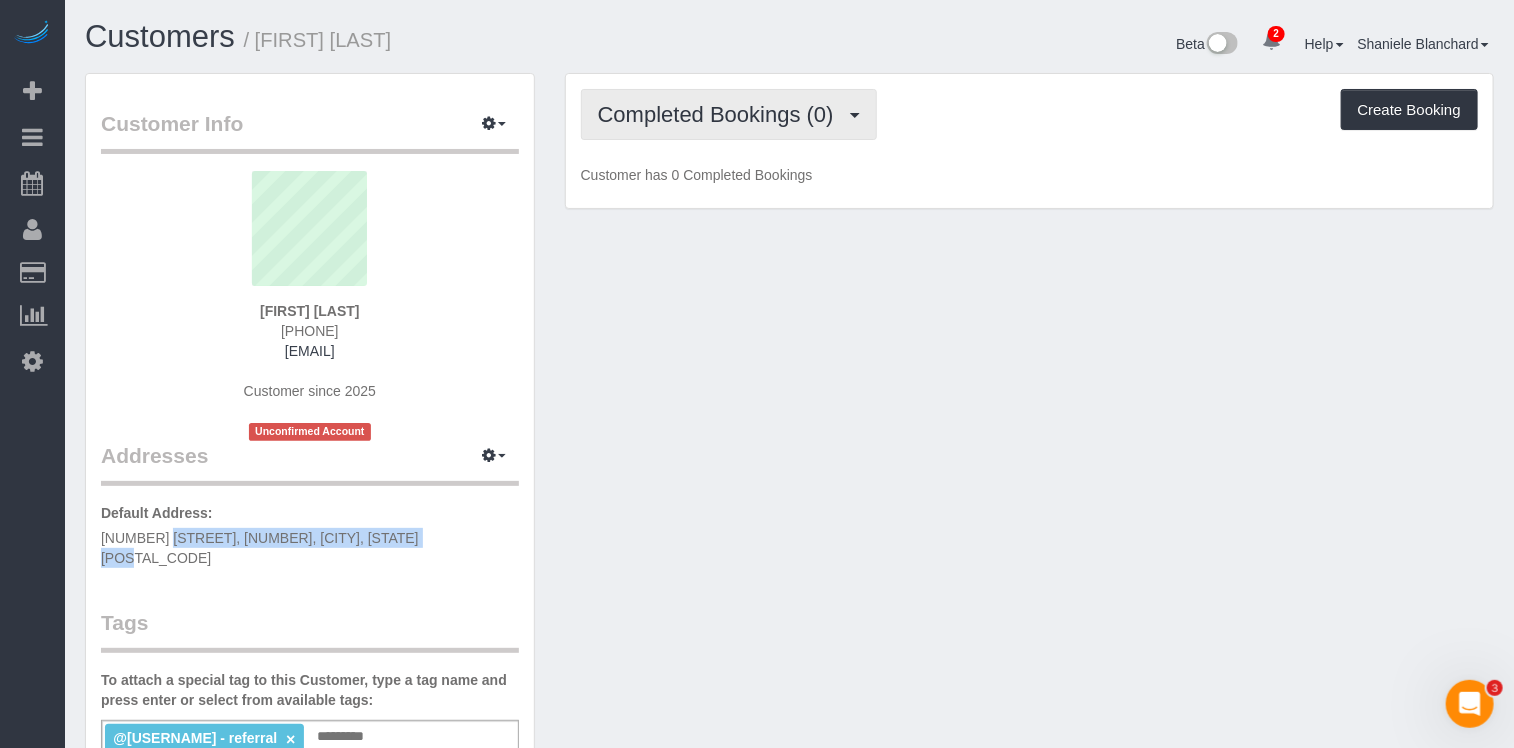 click on "Completed Bookings (0)" at bounding box center [721, 114] 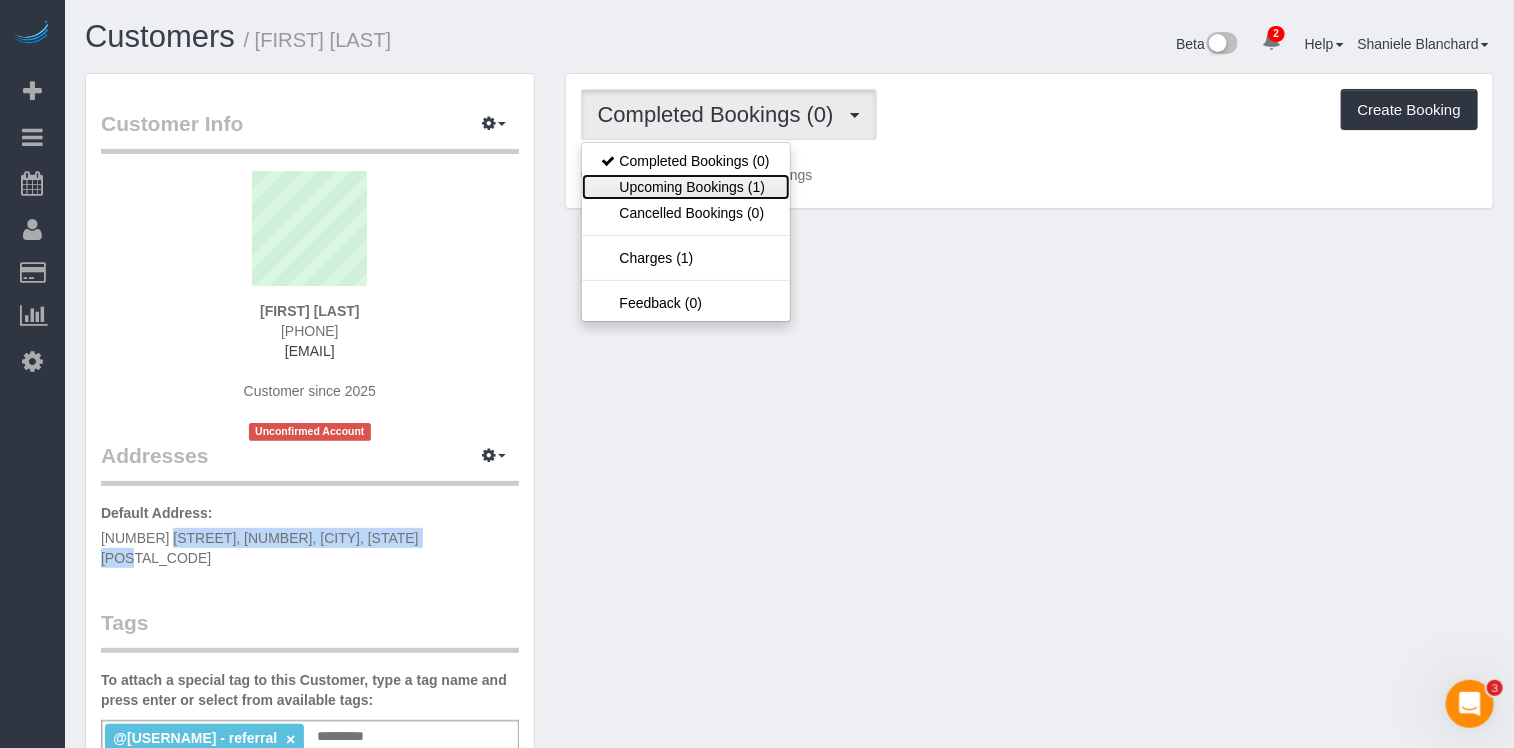 click on "Upcoming Bookings (1)" at bounding box center (686, 187) 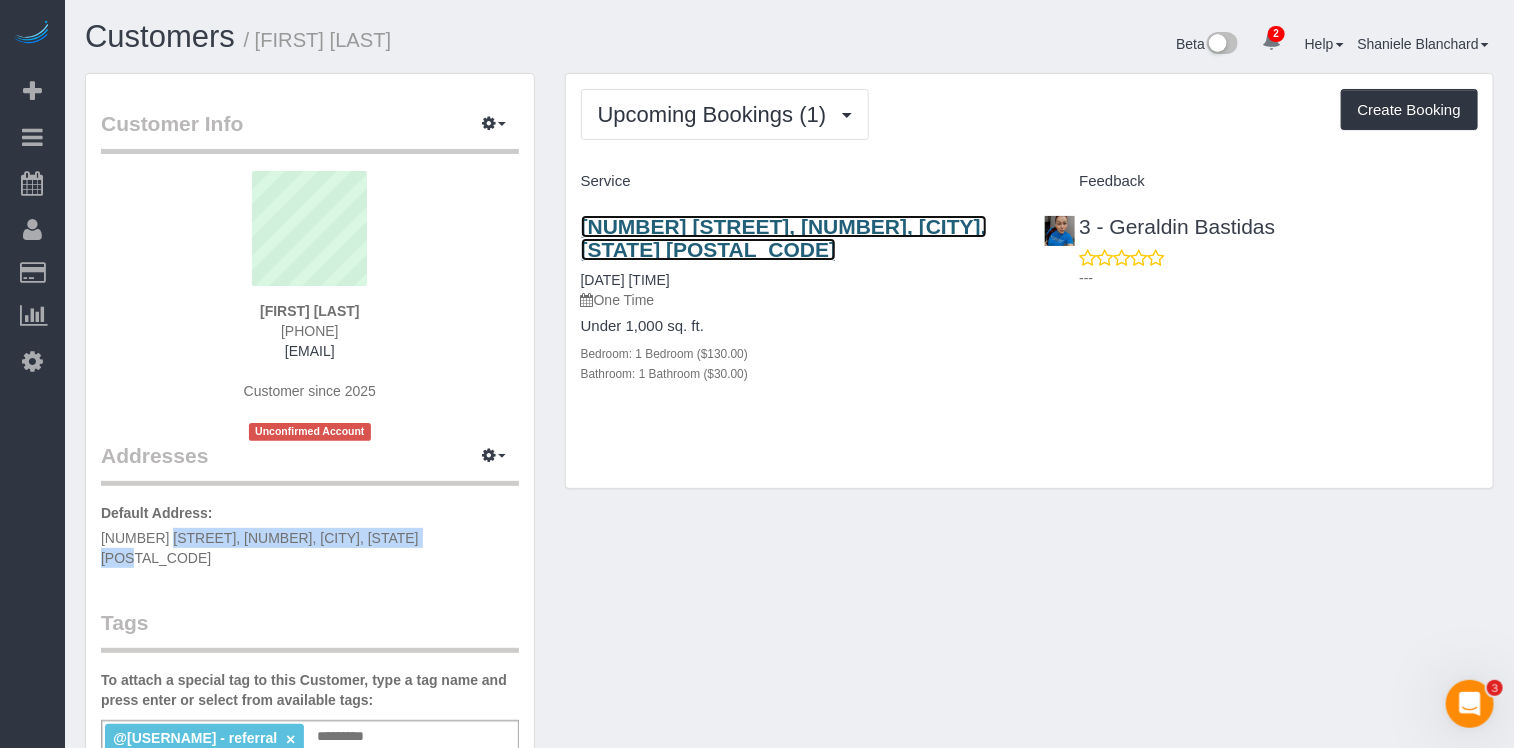 click on "190 Huron Street, 2r, Brooklyn, NY 11222" at bounding box center [784, 238] 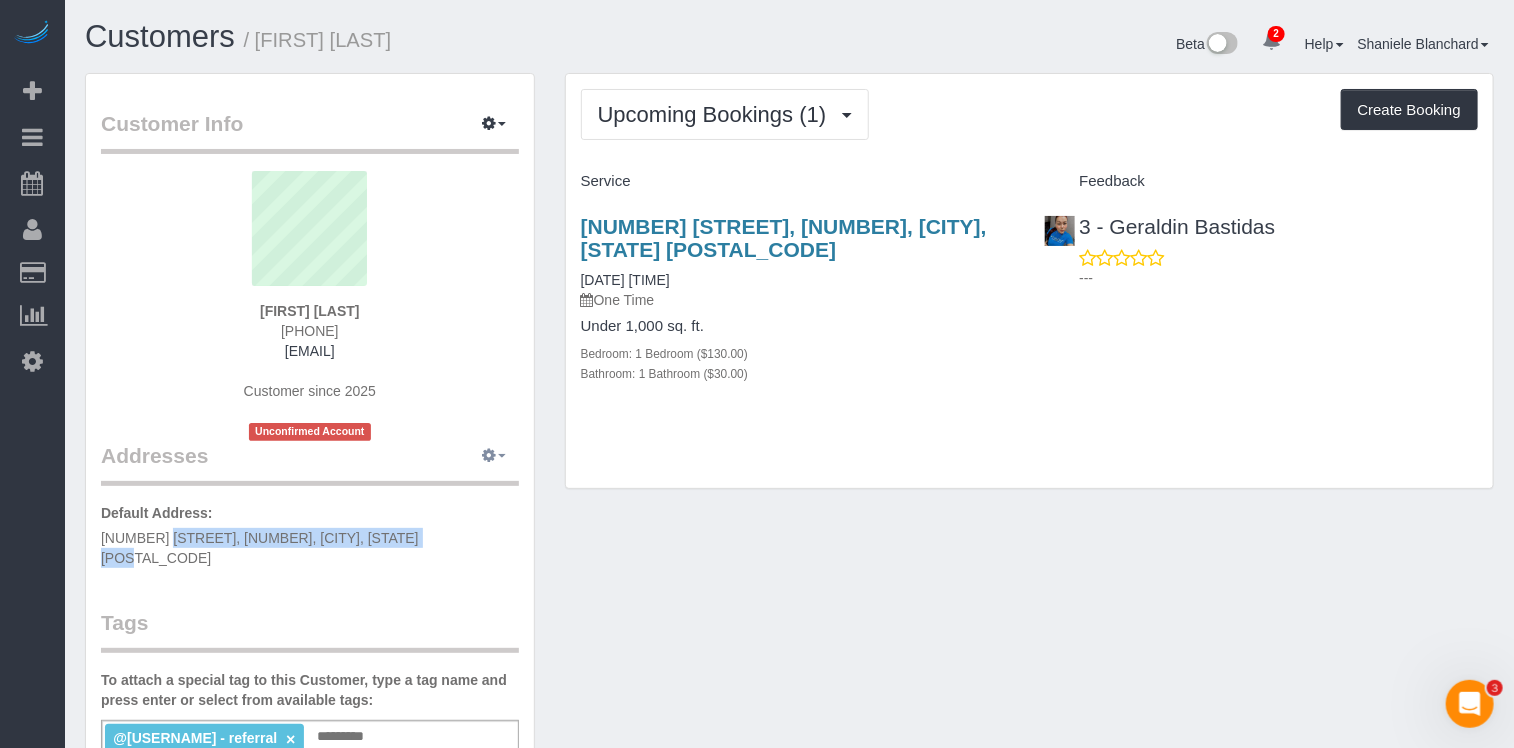 click at bounding box center (489, 455) 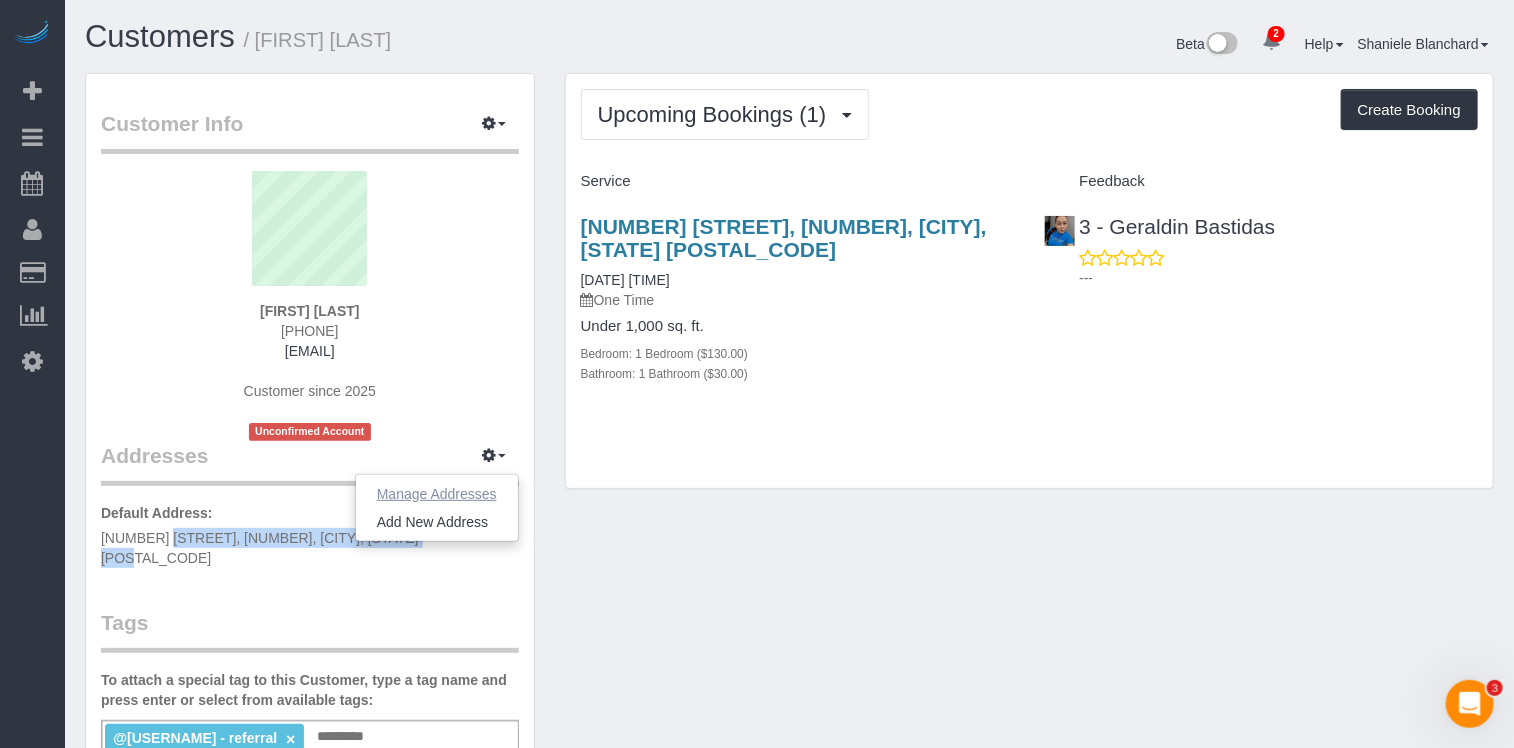 click on "Manage Addresses" at bounding box center (437, 494) 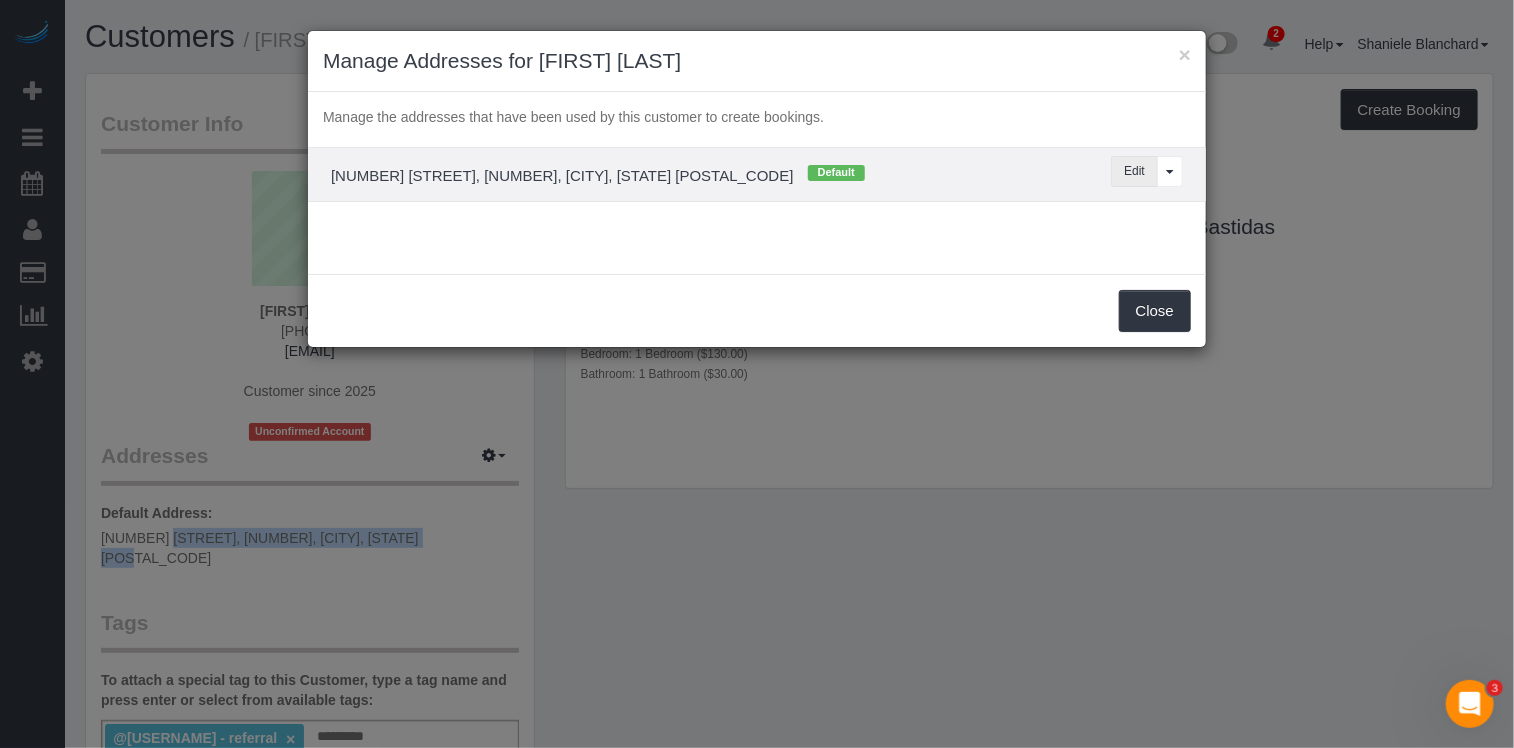 click on "Edit" at bounding box center [1134, 171] 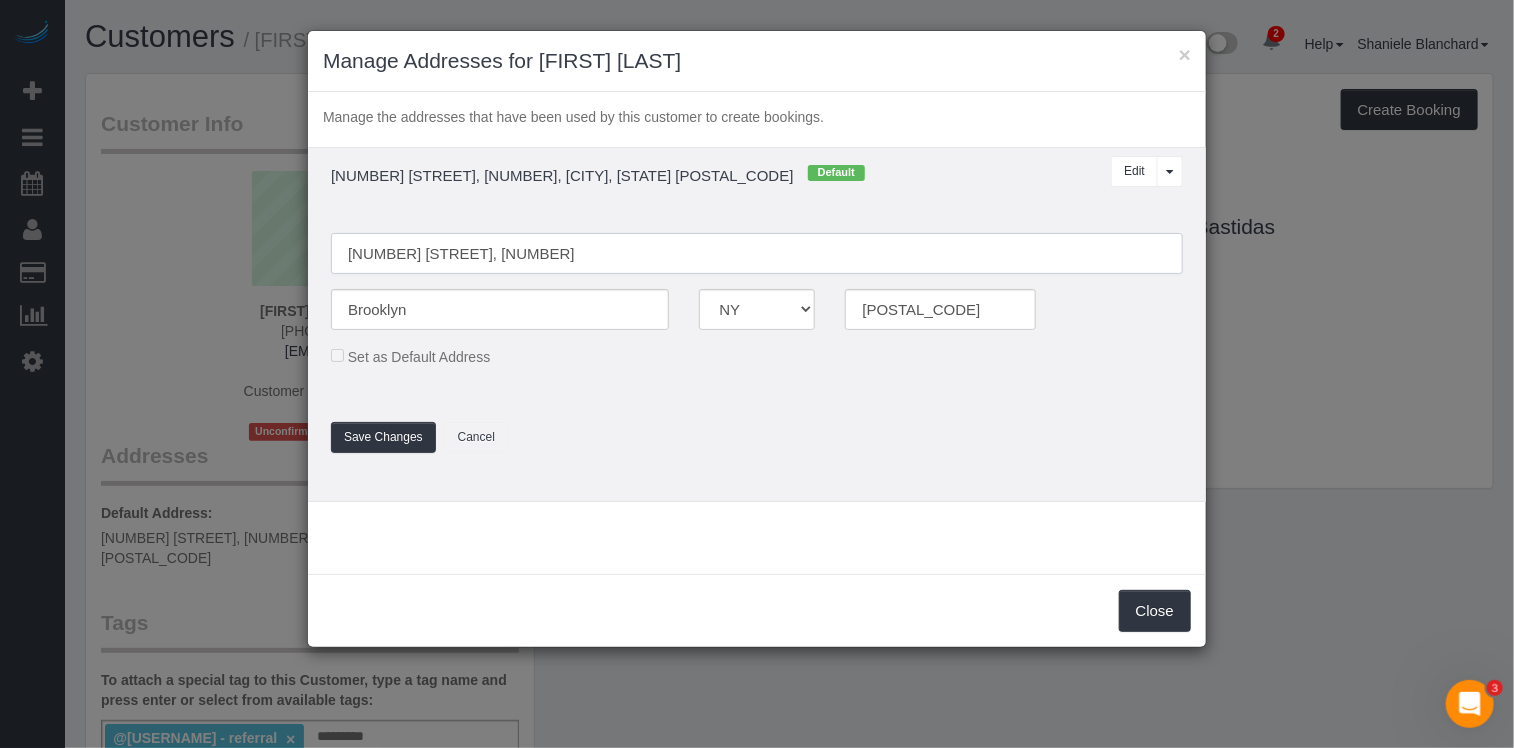 click on "190 Huron Street, 2R" at bounding box center (757, 253) 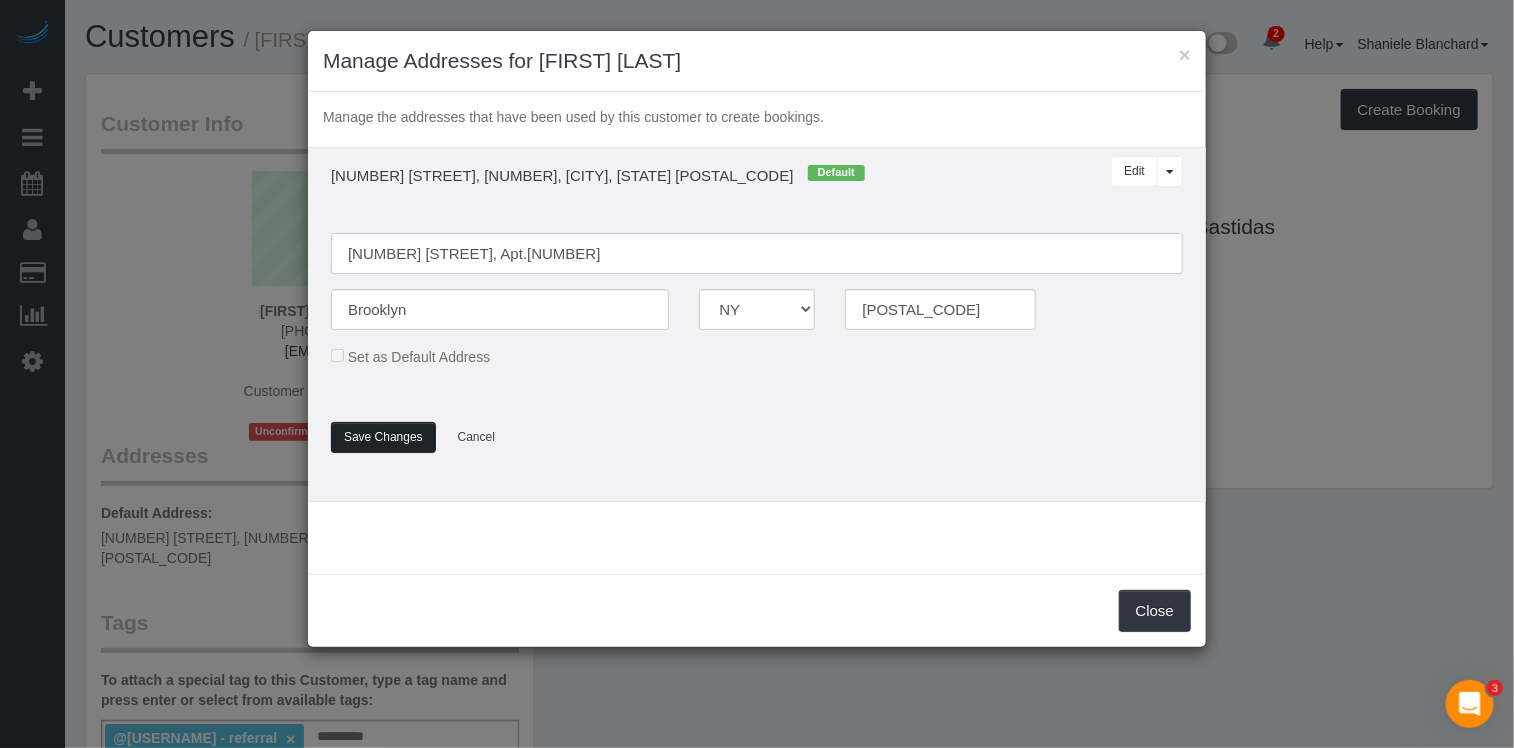 type on "190 Huron Street, Apt.2R" 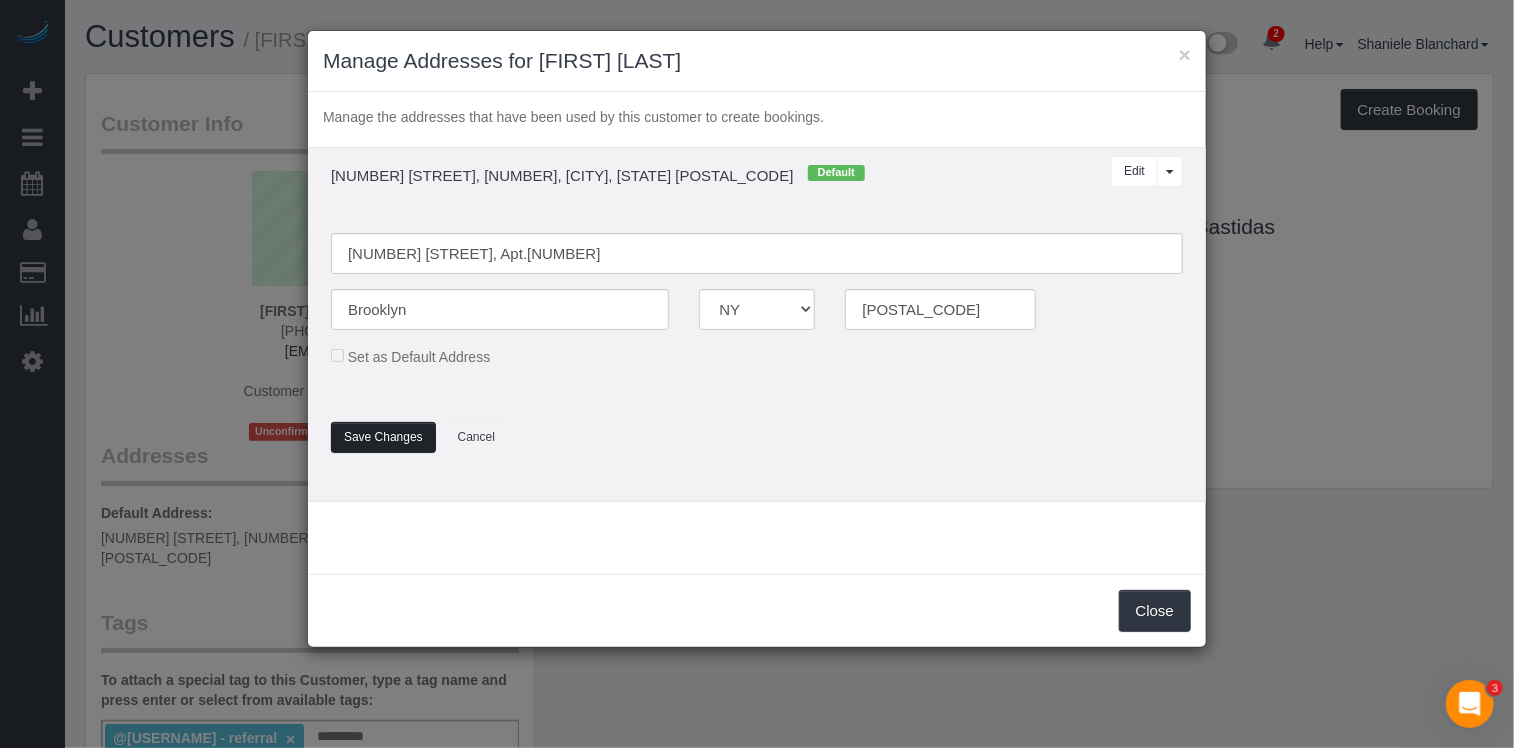 click on "Save Changes" at bounding box center (383, 437) 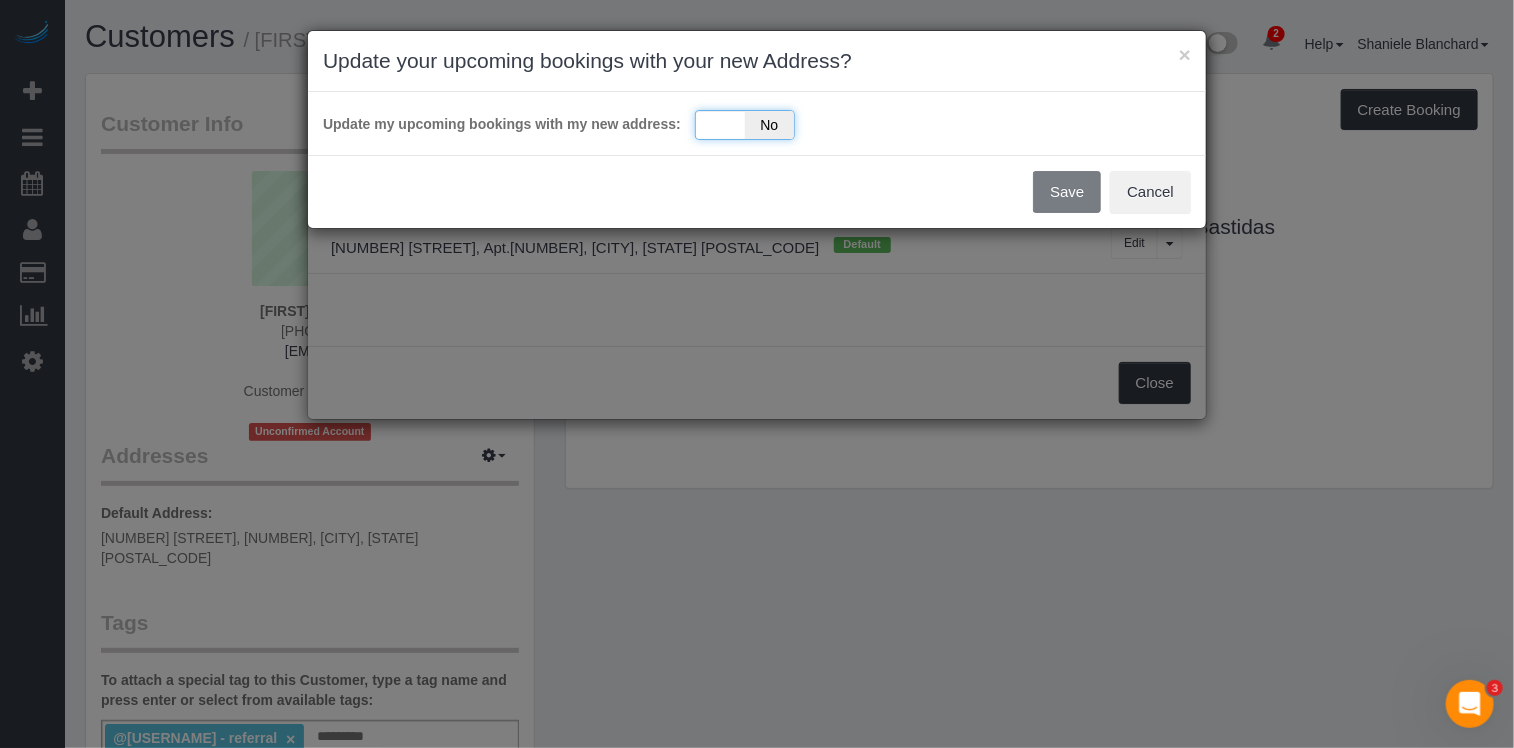 click on "No" at bounding box center [769, 125] 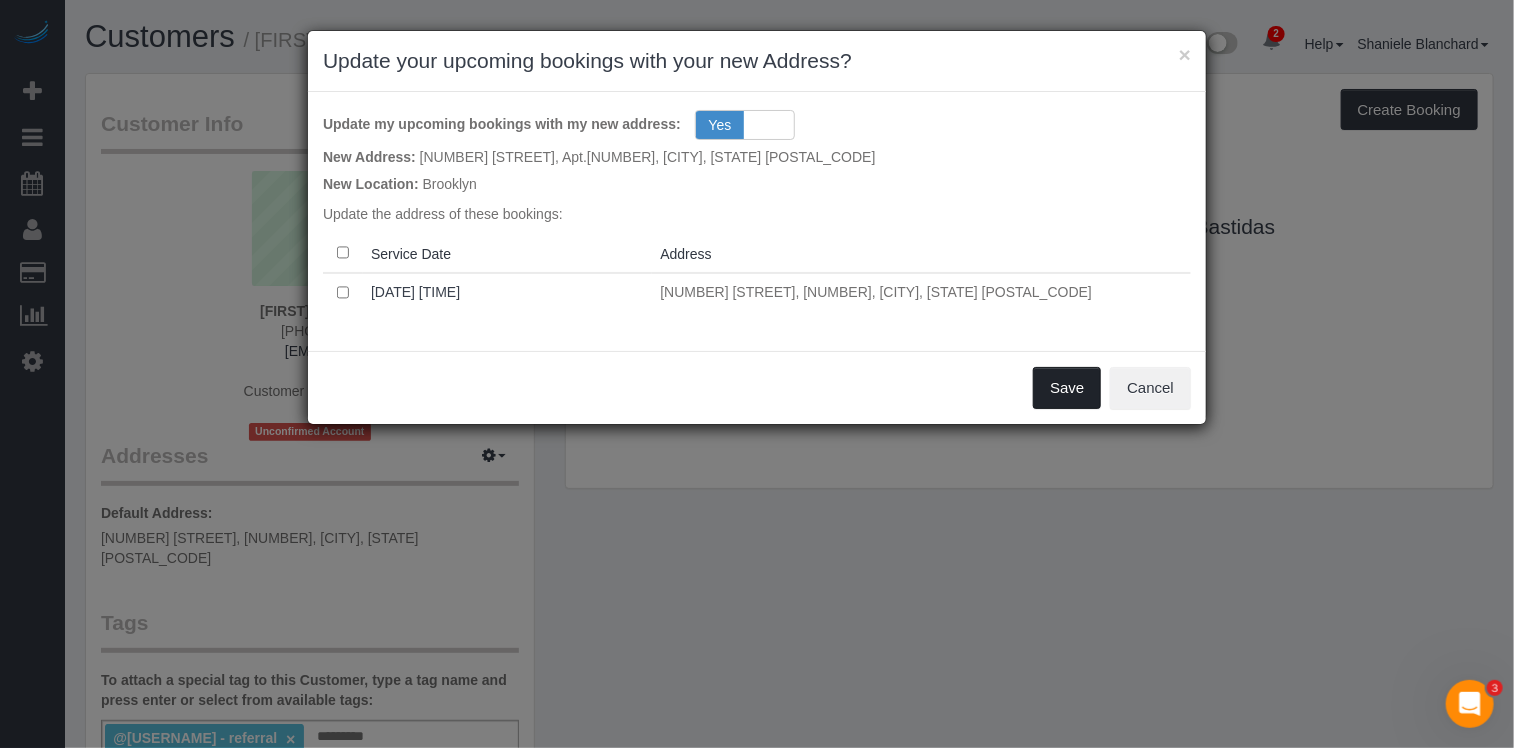 click on "Save" at bounding box center [1067, 388] 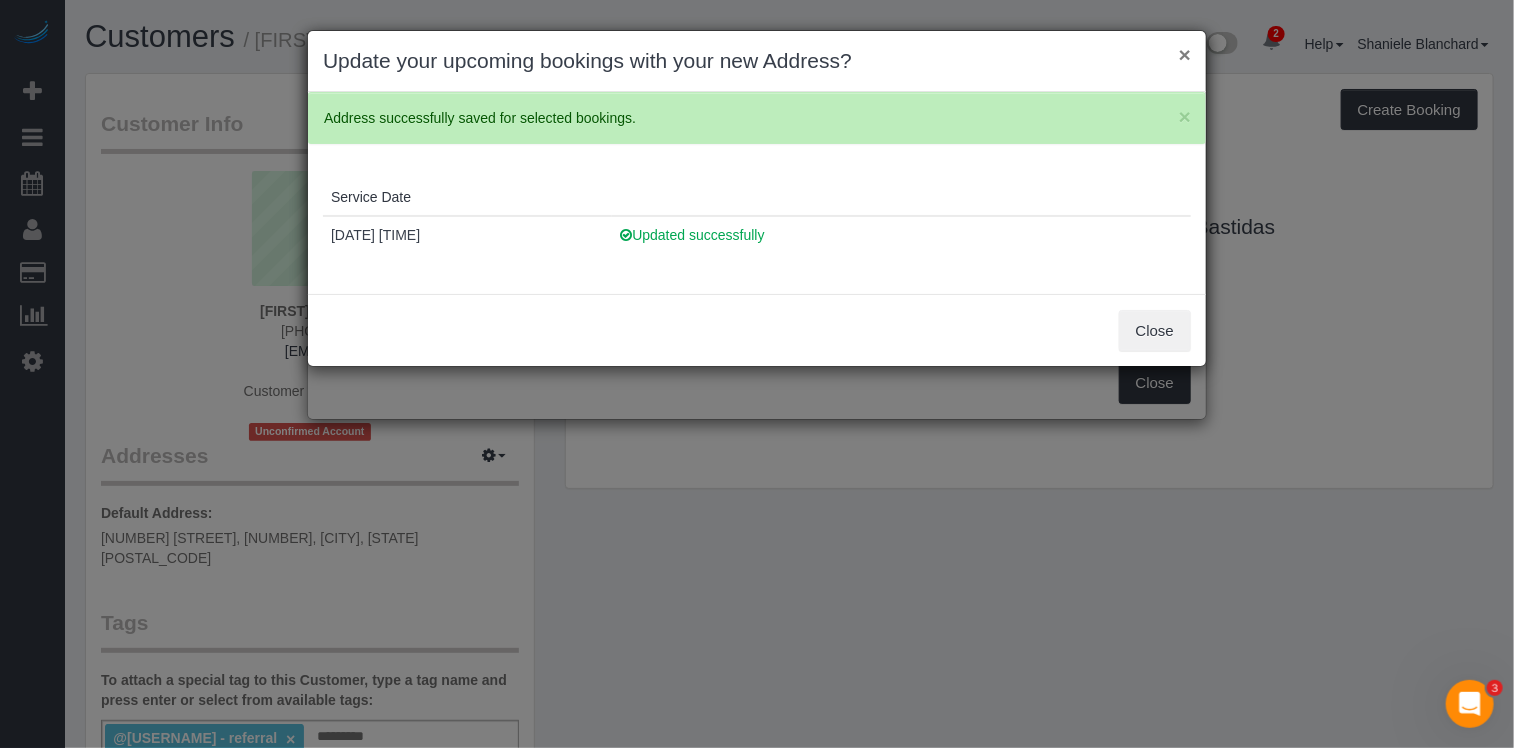 click on "×" at bounding box center [1185, 54] 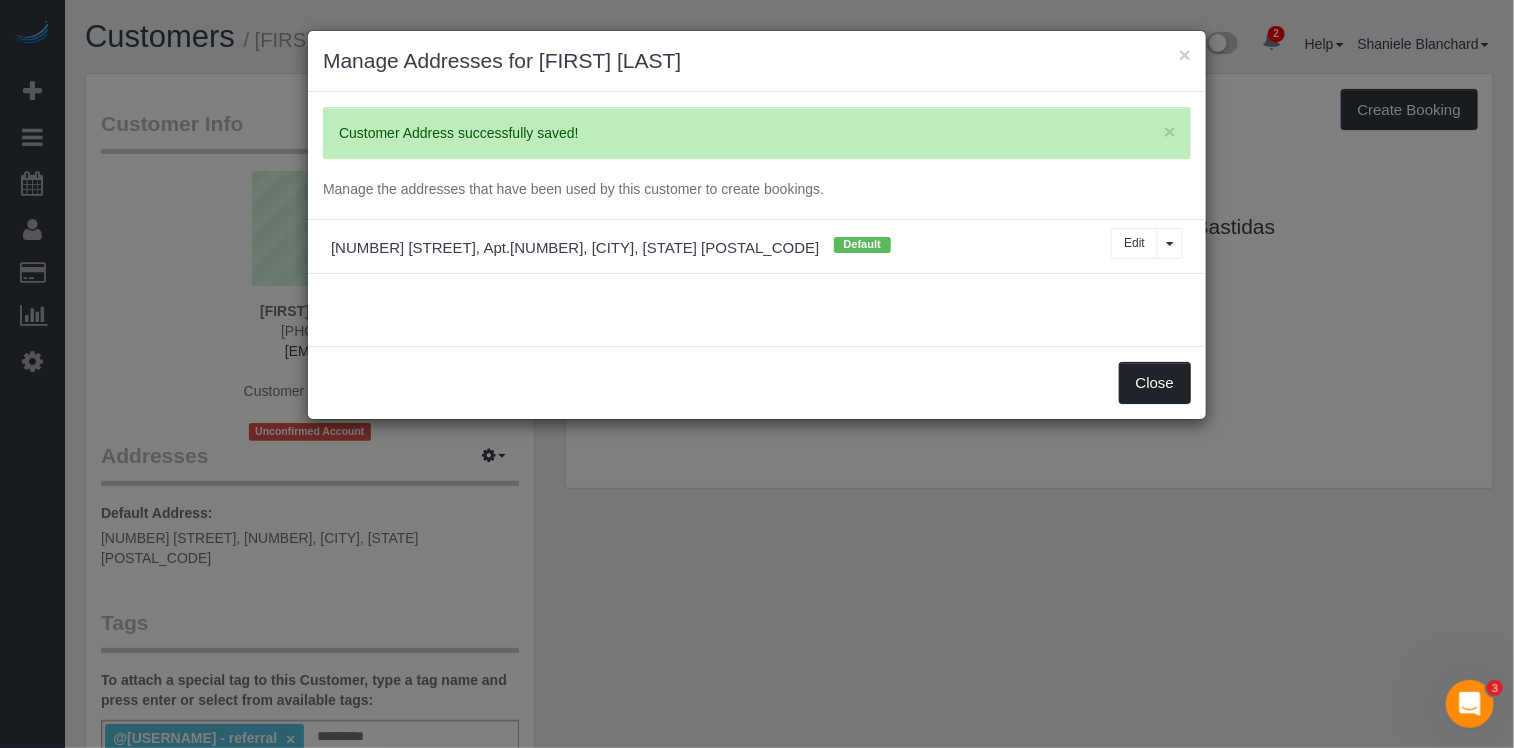 click on "Close" at bounding box center (1155, 383) 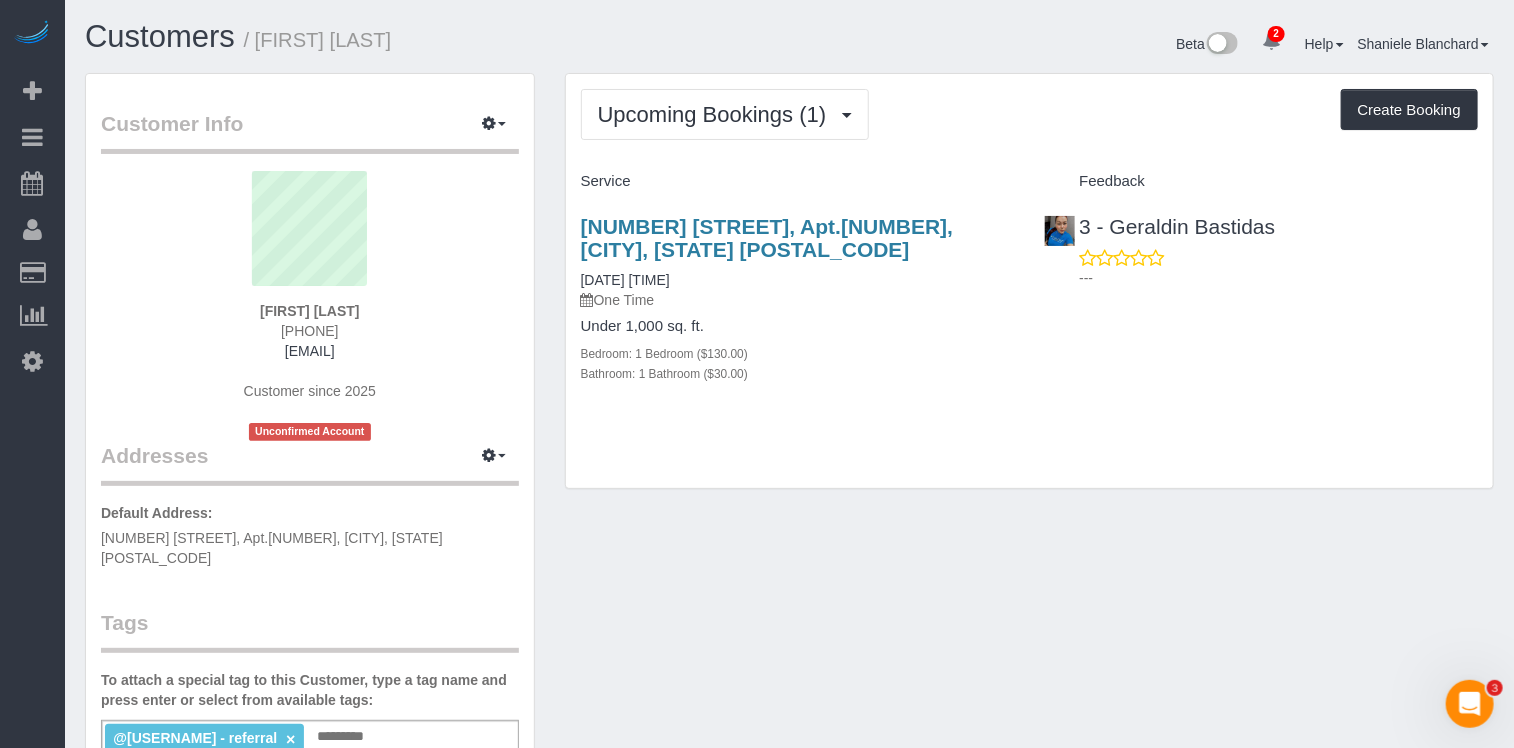 drag, startPoint x: 436, startPoint y: 47, endPoint x: 273, endPoint y: 44, distance: 163.0276 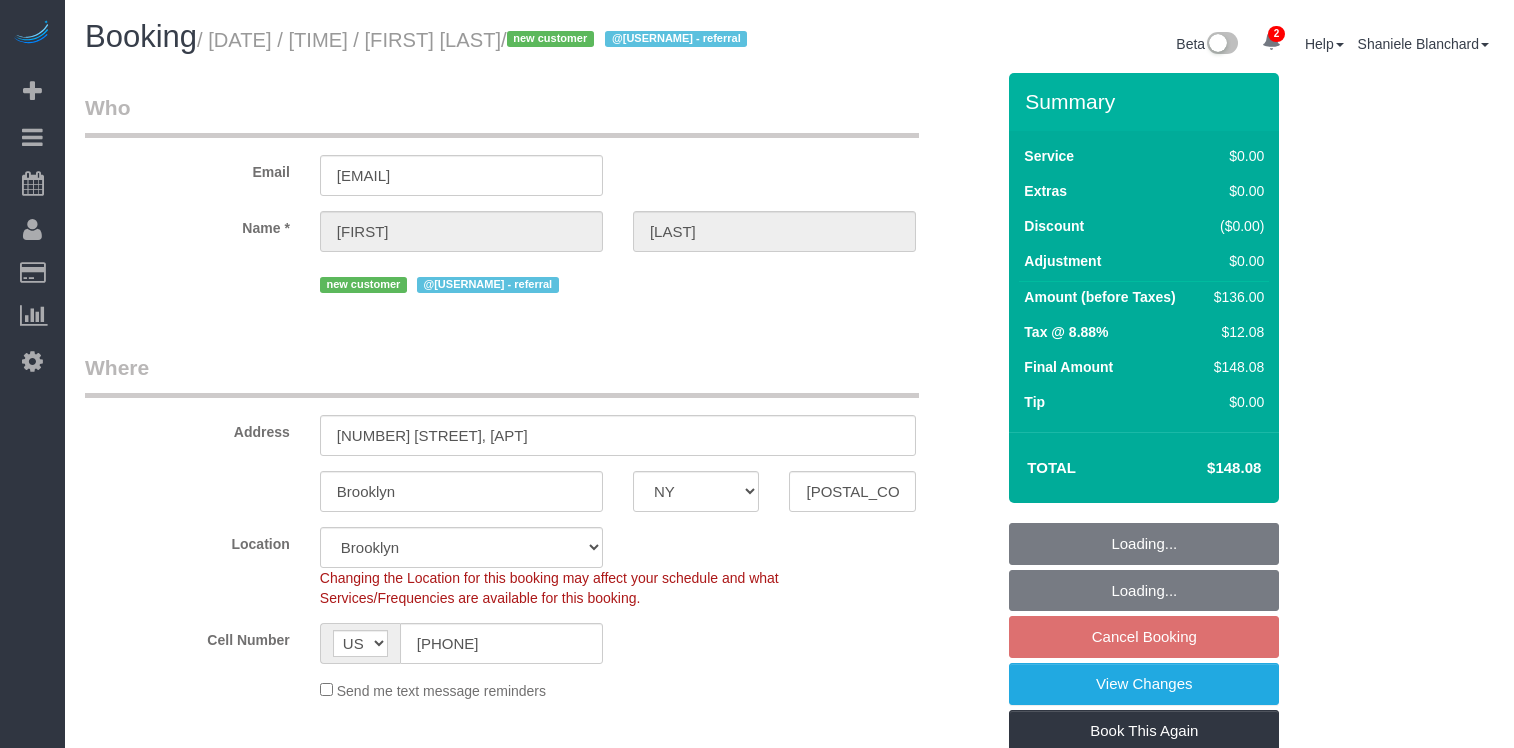 select on "NY" 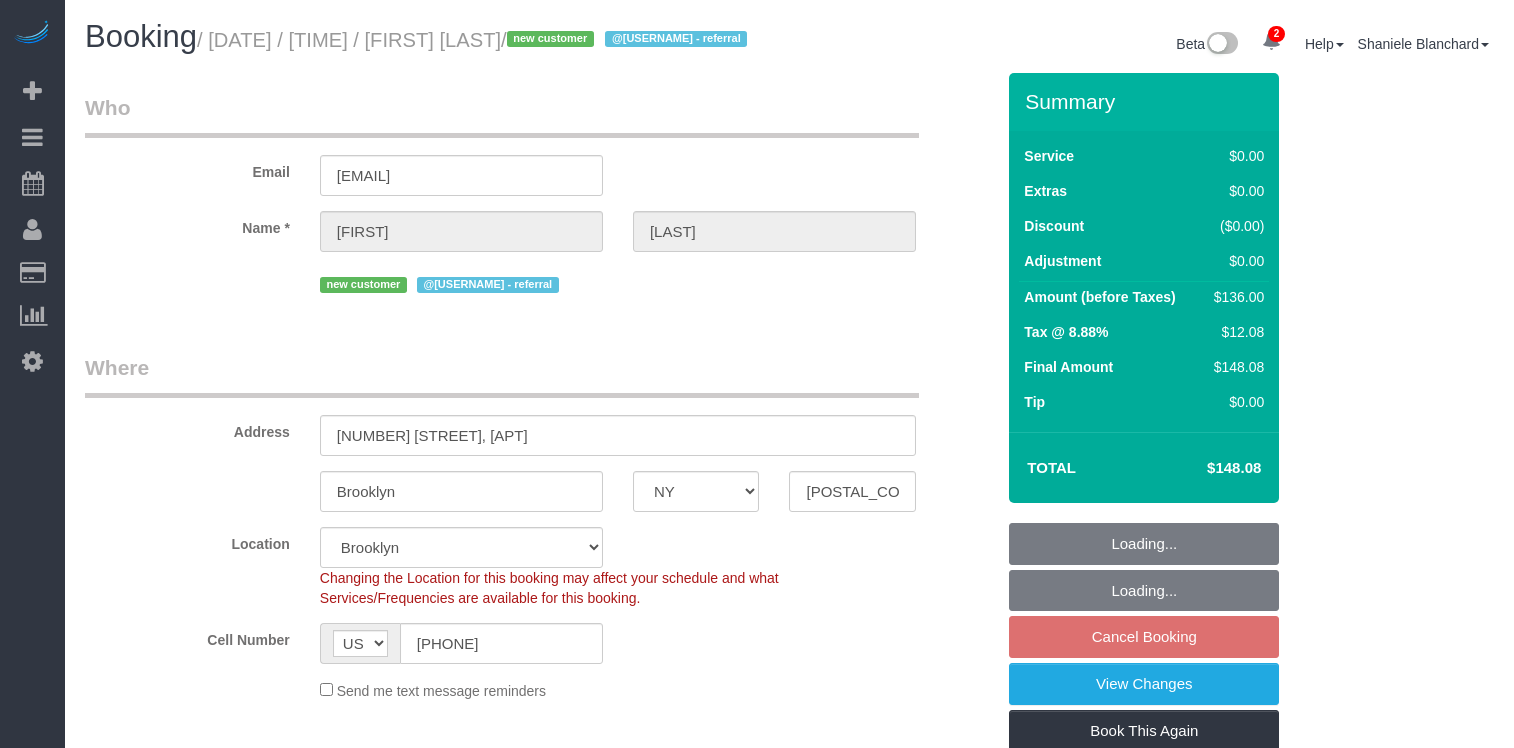 scroll, scrollTop: 2749, scrollLeft: 0, axis: vertical 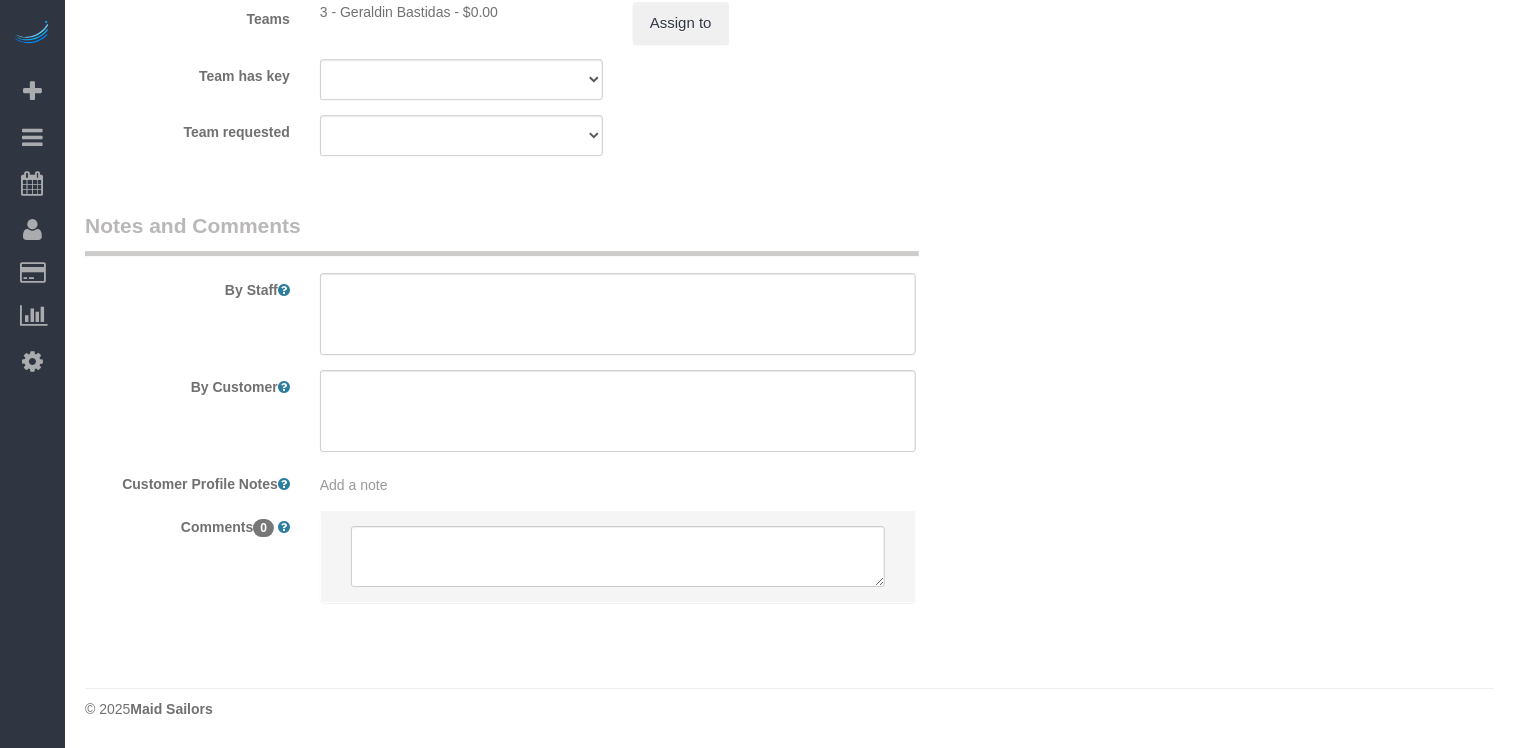click on "Add a note" at bounding box center (354, 485) 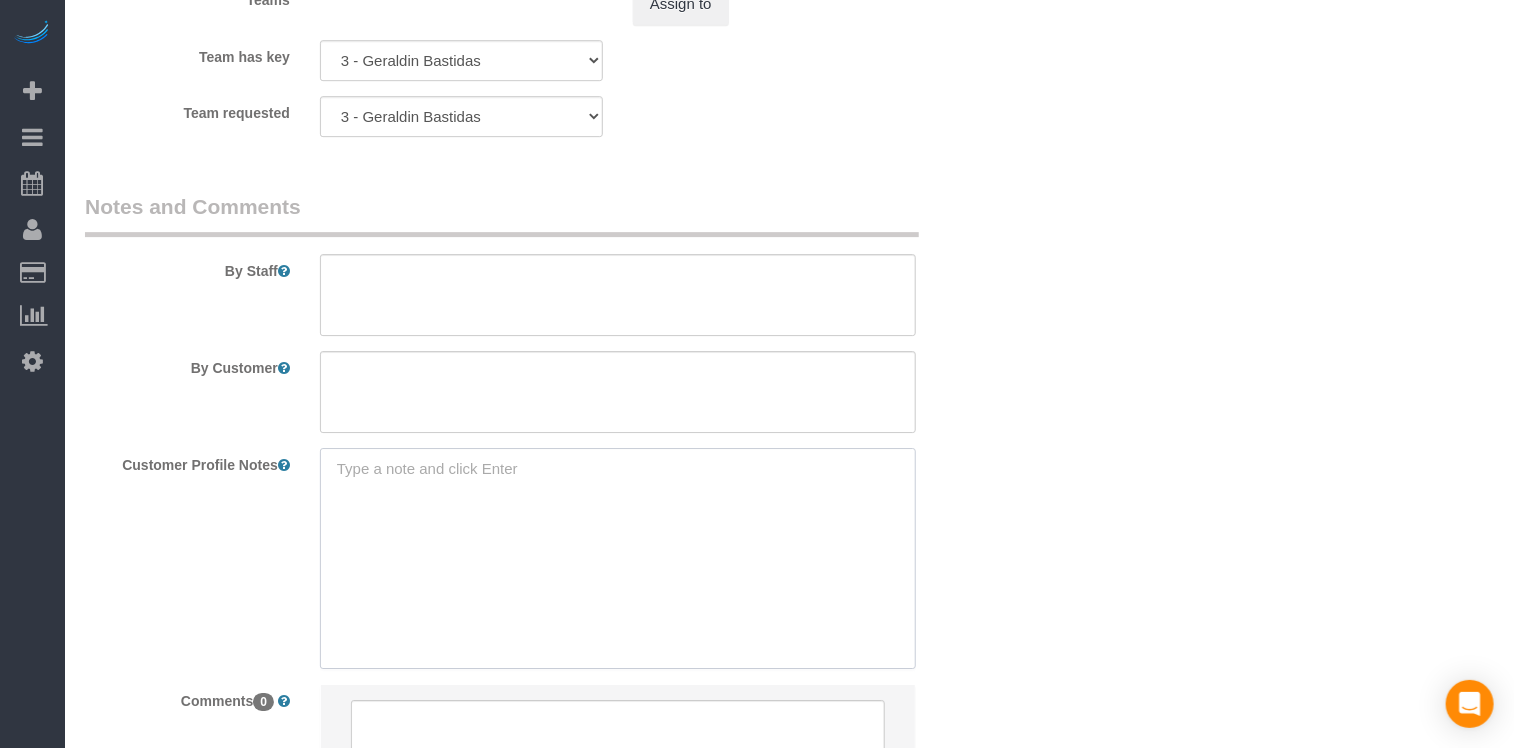 paste on "https://www.zillow.com/homedetails/190-Huron-St-APT-2R-Brooklyn-NY-11222/2095966429_zpid/" 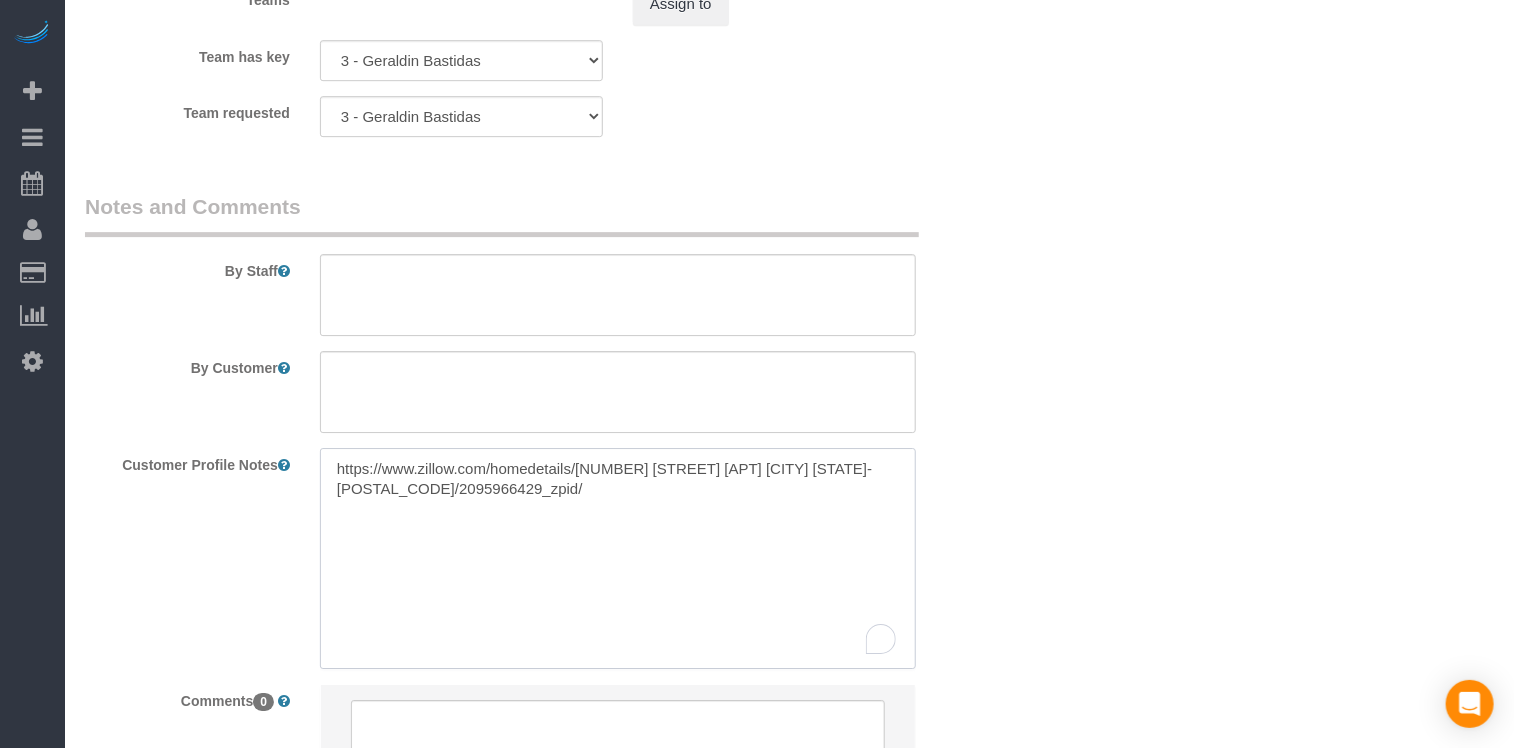 scroll, scrollTop: 2749, scrollLeft: 0, axis: vertical 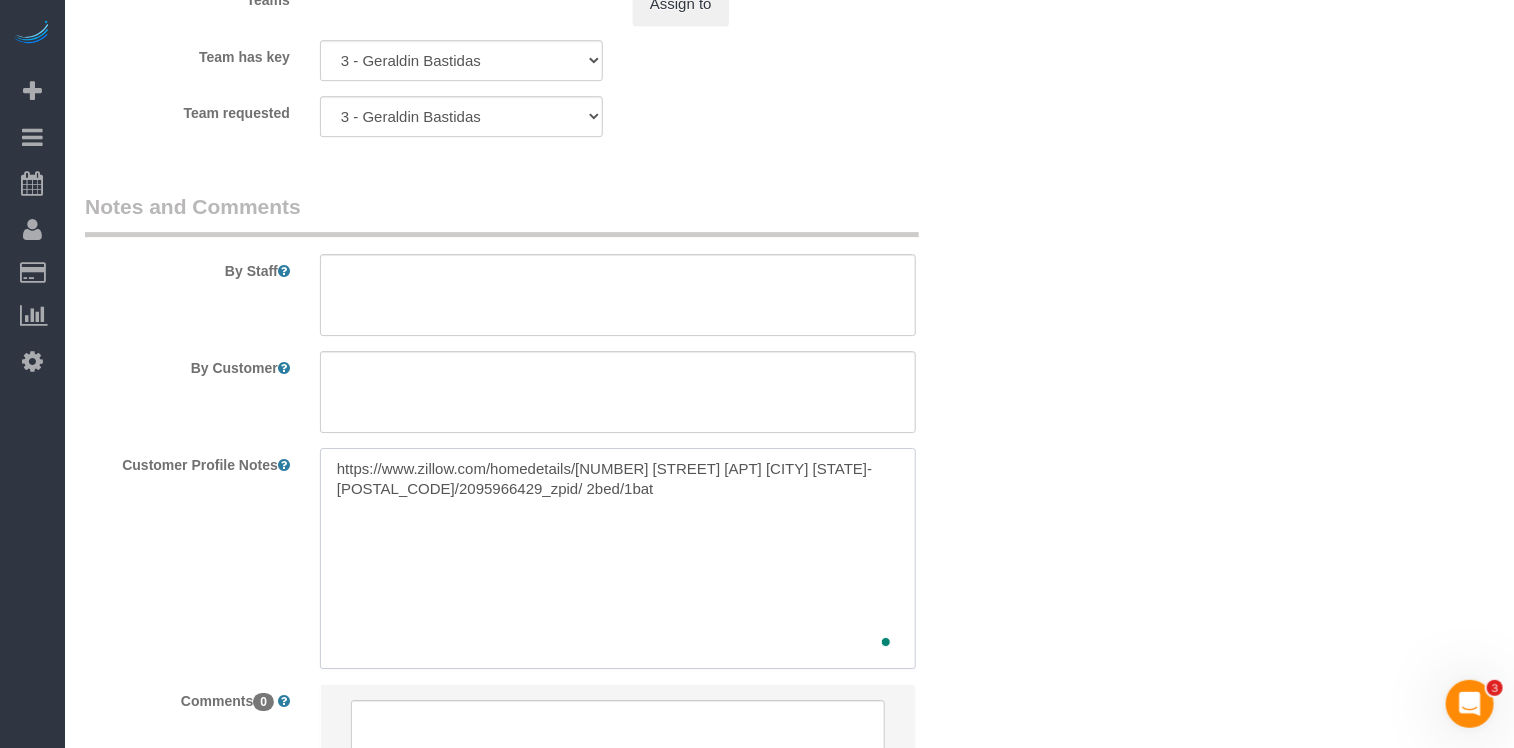 type on "https://www.zillow.com/homedetails/190-Huron-St-APT-2R-Brooklyn-NY-11222/2095966429_zpid/ 2bed/1bath" 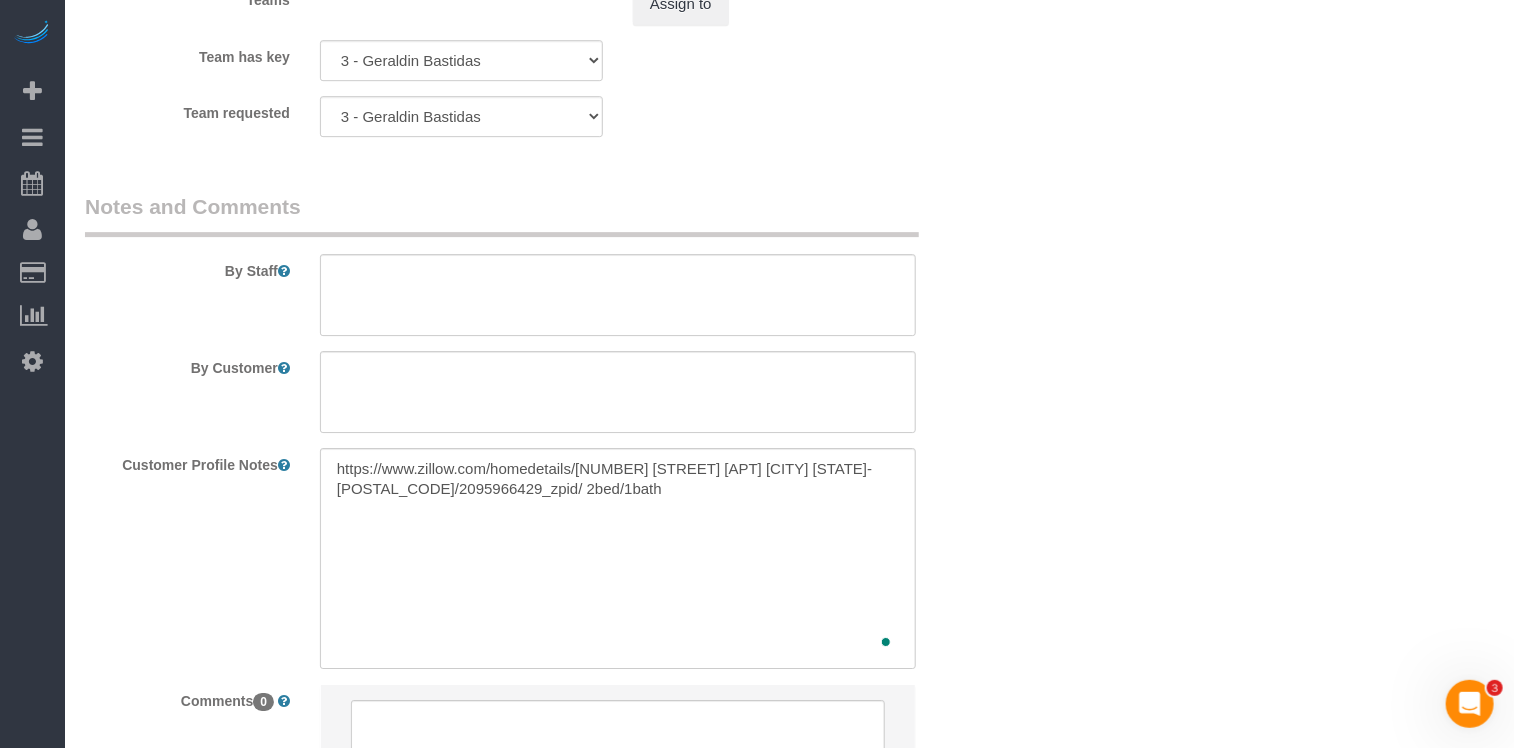click on "Who
Email
hussain.somani@gmail.com
Name *
Hussain
Somani
new customer
@whoschrischu - referral
Where
Address
190 Huron Street, 2R
Brooklyn
AK
AL
AR
AZ
CA
CO
CT
DC
DE
FL
GA
HI
IA
ID
IL
IN
KS
KY
LA
MA
MD
ME
MI
MN
MO
MS" at bounding box center (789, -912) 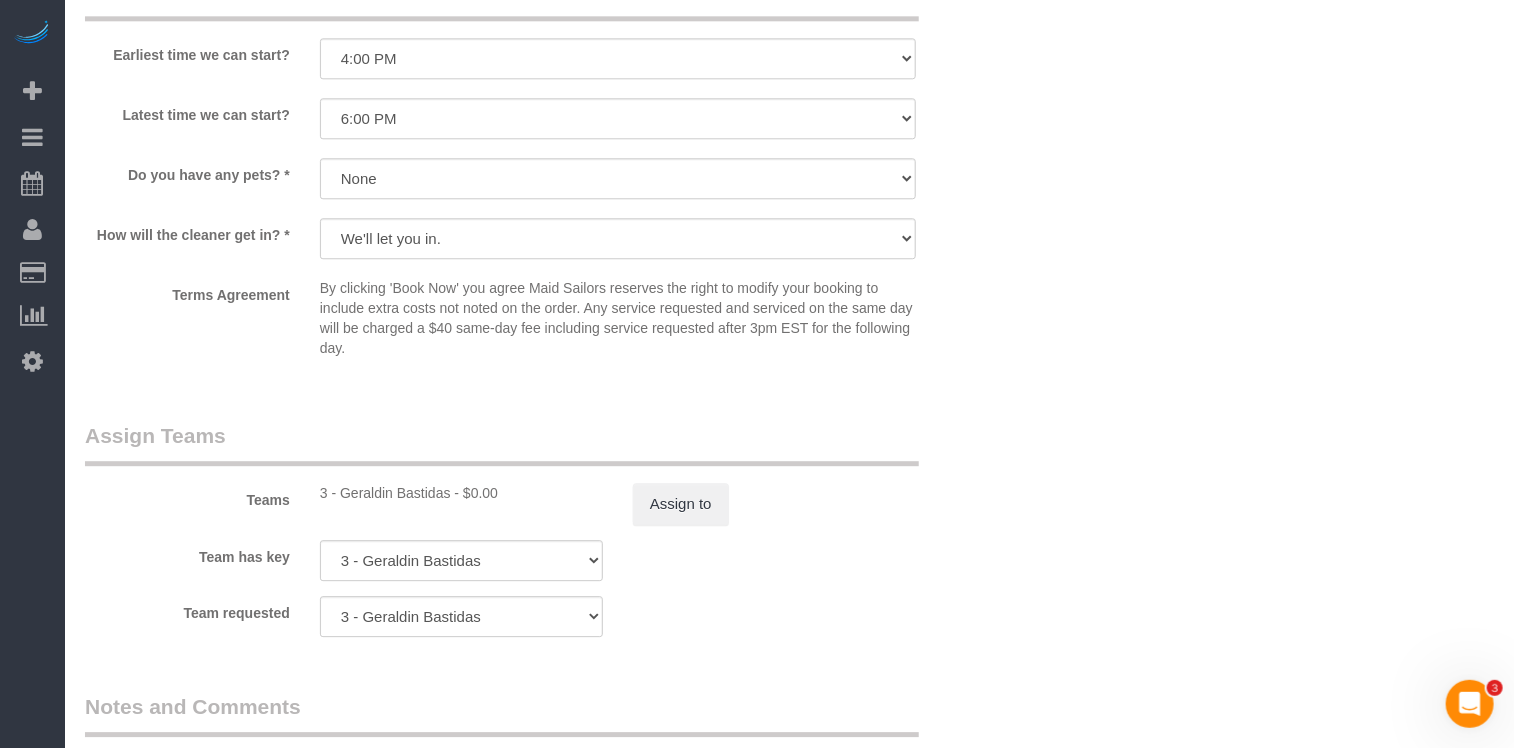 scroll, scrollTop: 1982, scrollLeft: 0, axis: vertical 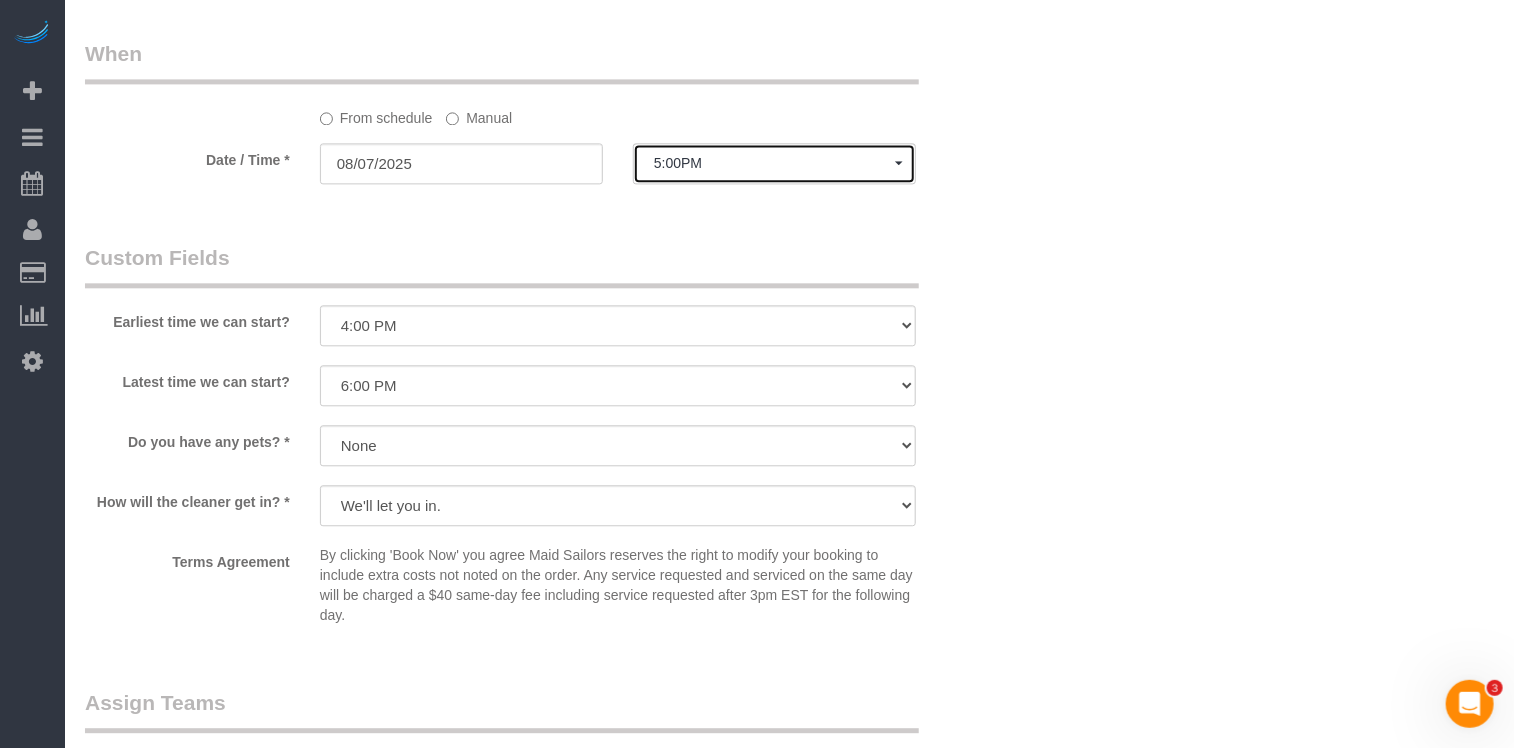 click on "5:00PM" 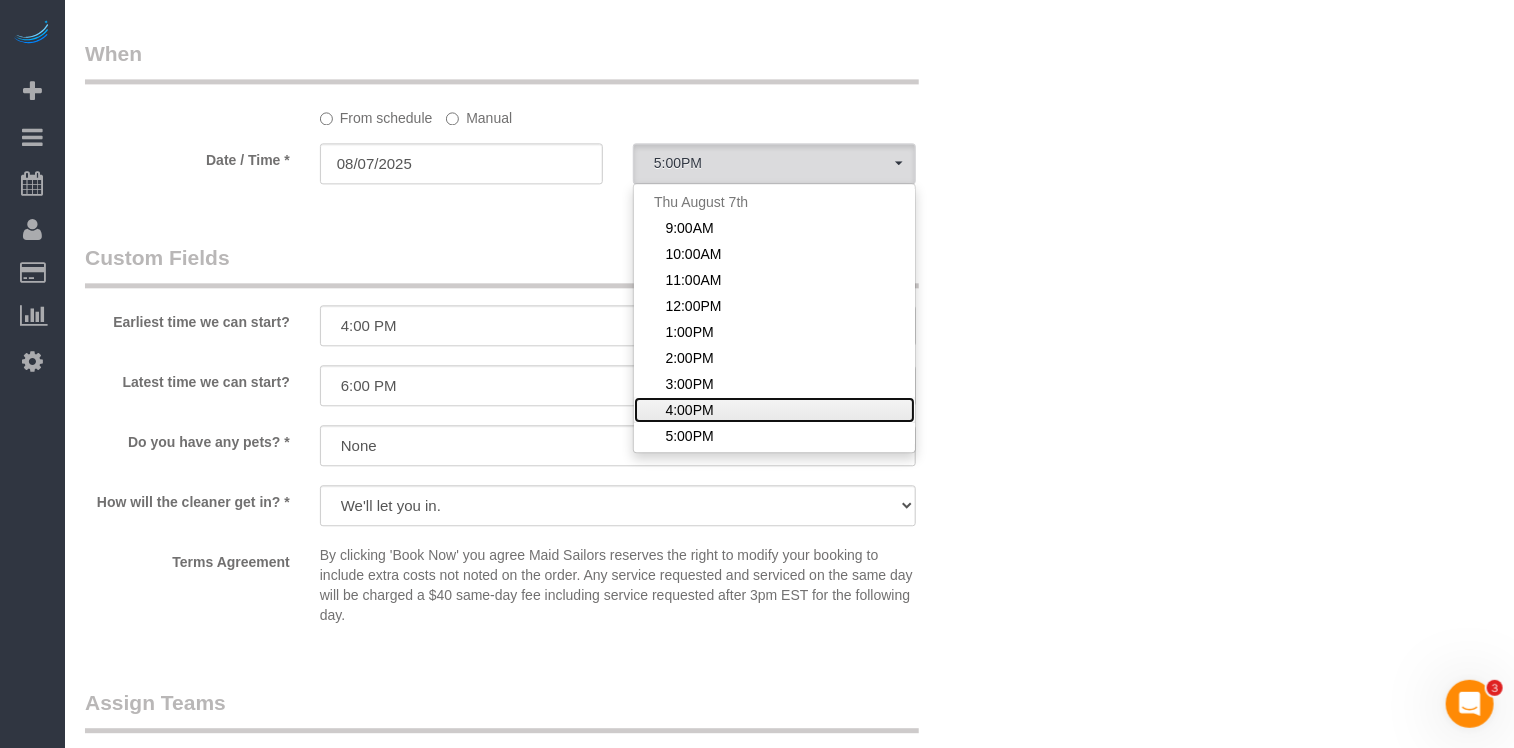 click on "4:00PM" 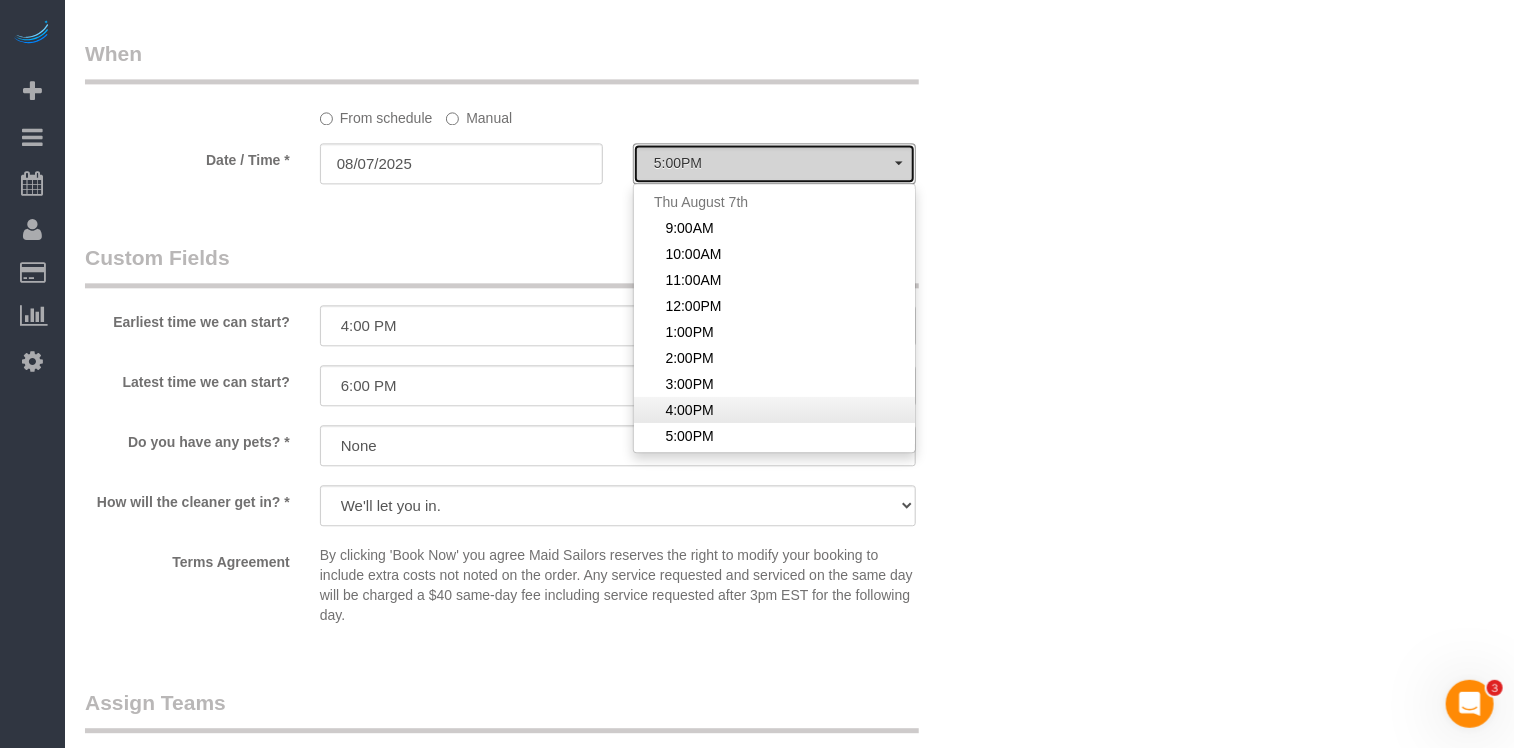 select on "spot8" 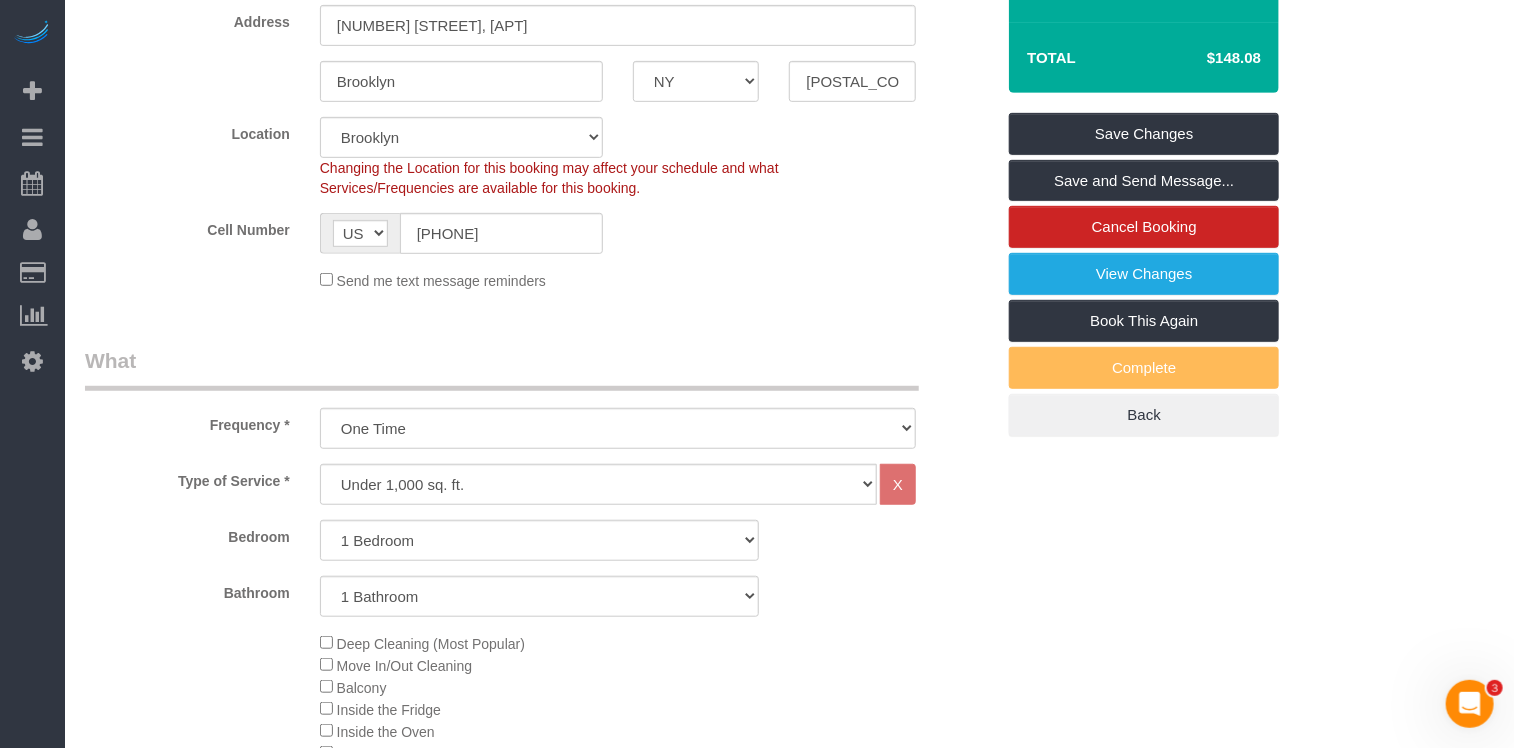 scroll, scrollTop: 0, scrollLeft: 0, axis: both 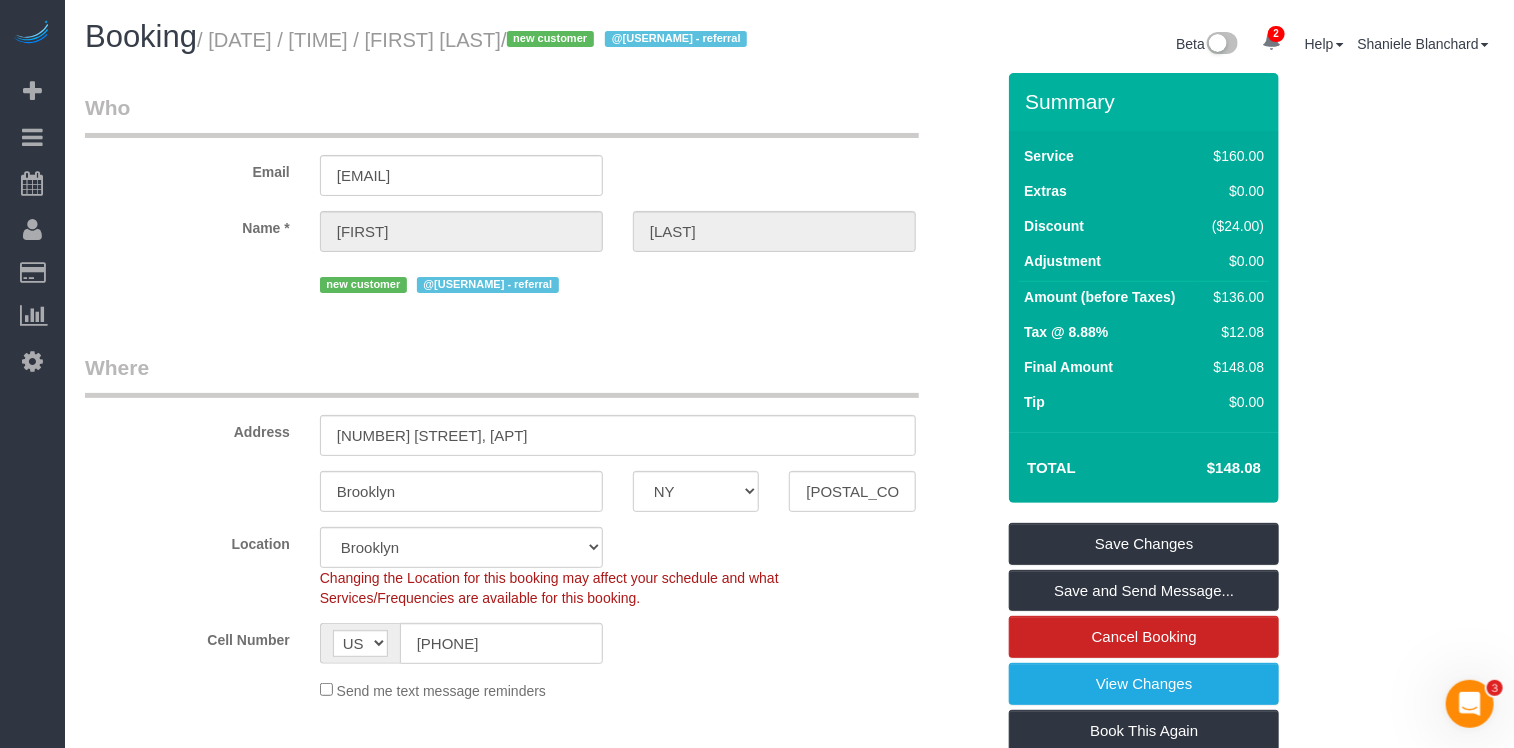 copy on "Hussain Somani" 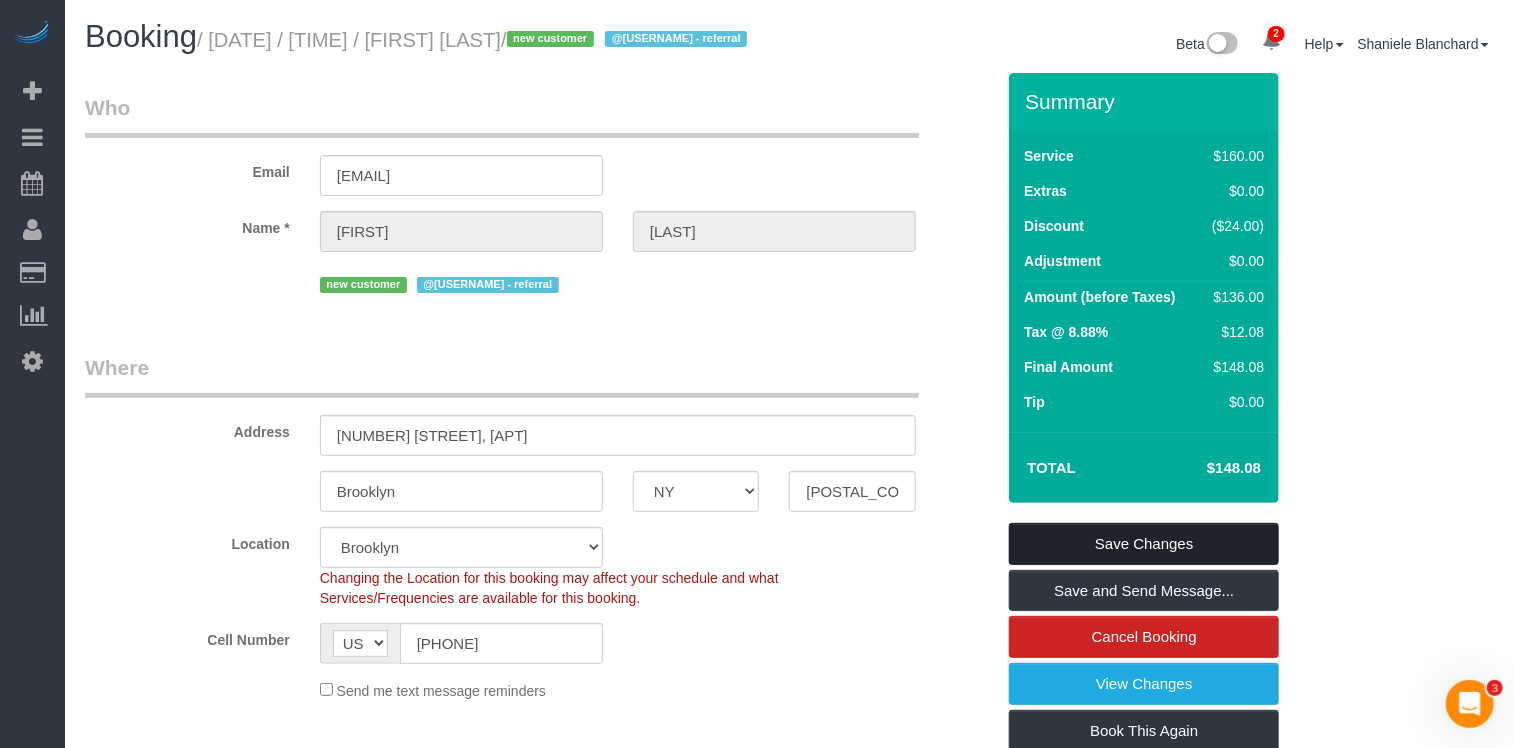 click on "Save Changes" at bounding box center (1144, 544) 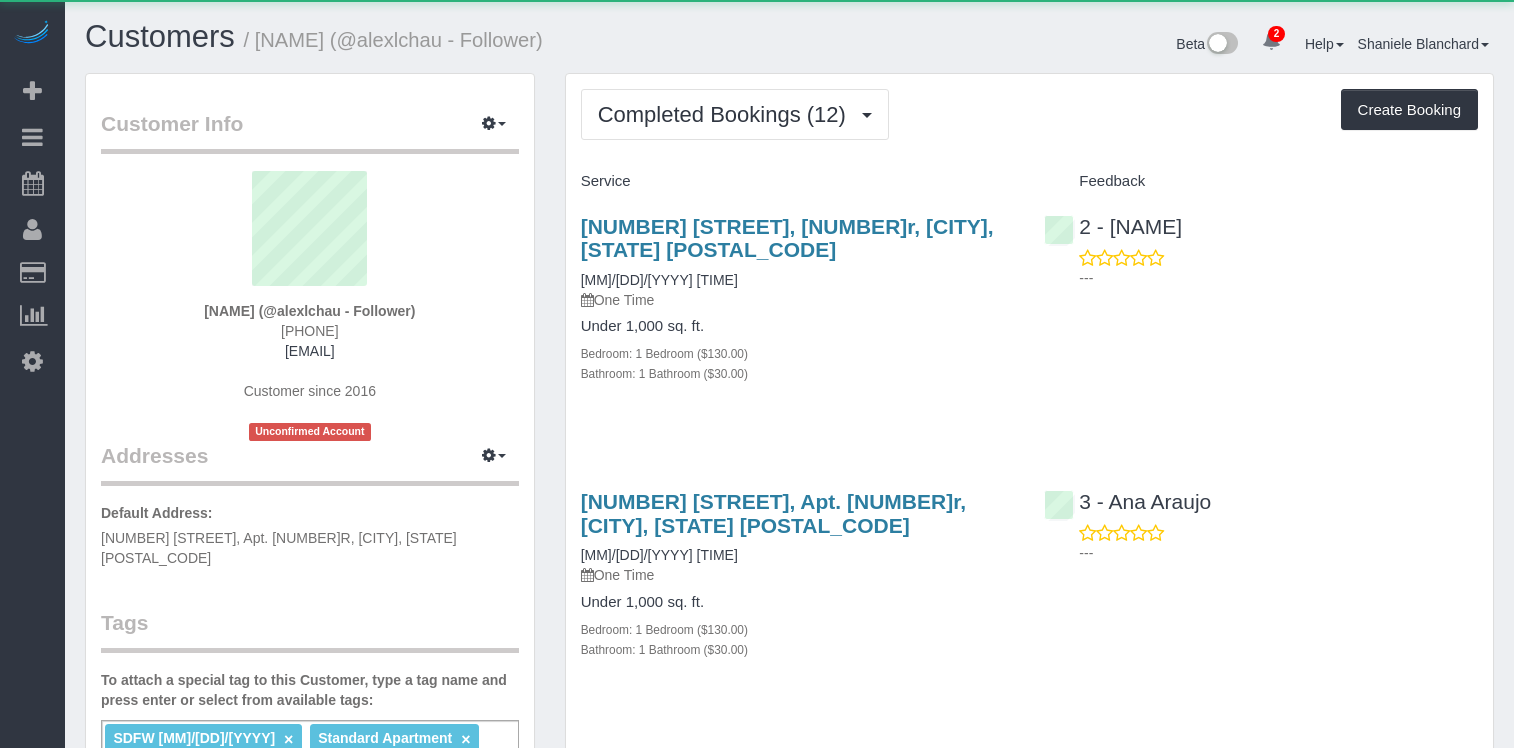 scroll, scrollTop: 0, scrollLeft: 0, axis: both 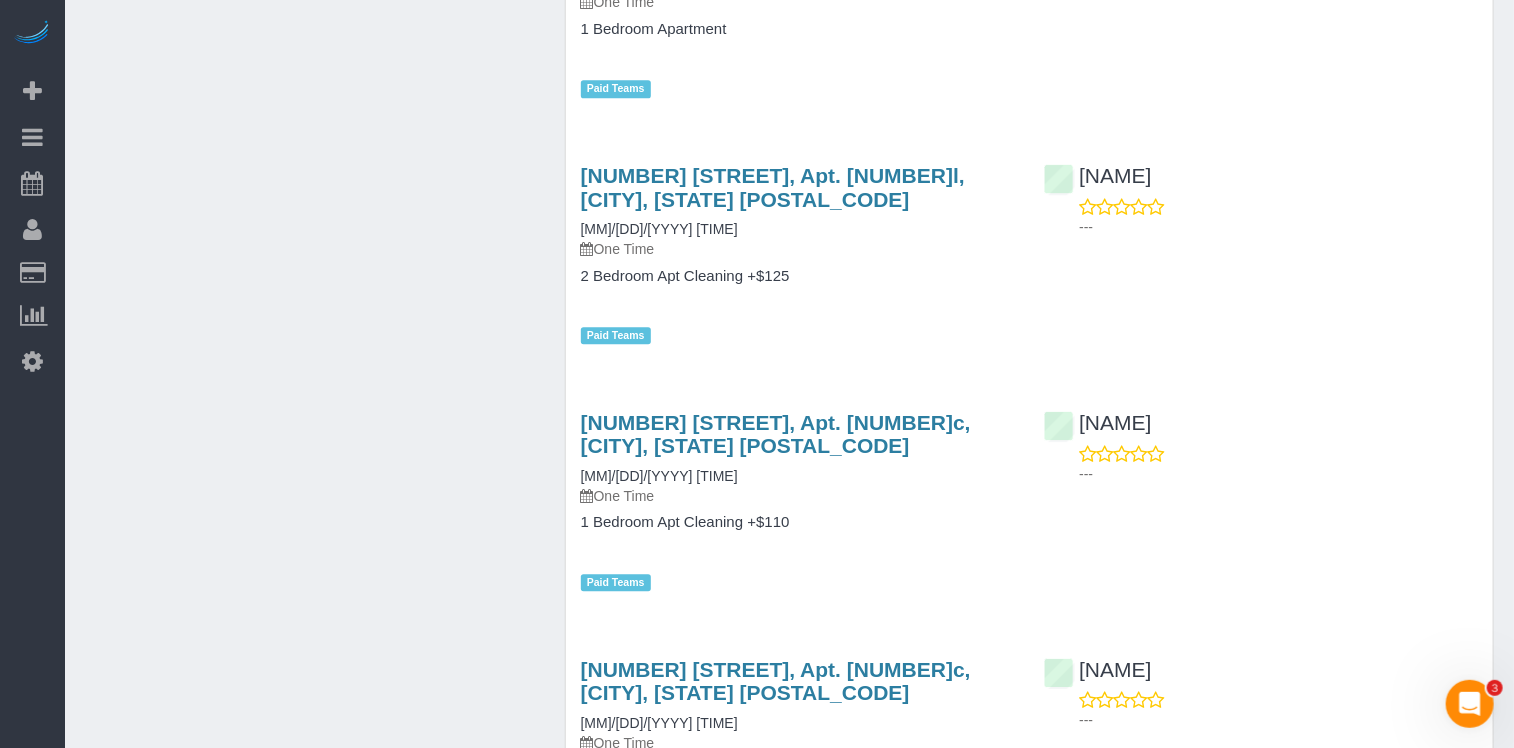 click on "Customer Info
Edit Contact Info
Send Message
Email Preferences
Special Sales Tax
View Changes
Send Confirm Account email
Block this Customer
Archive Account
Delete Account
Hussain Somani (@alexlchau - Follower)" at bounding box center (789, -660) 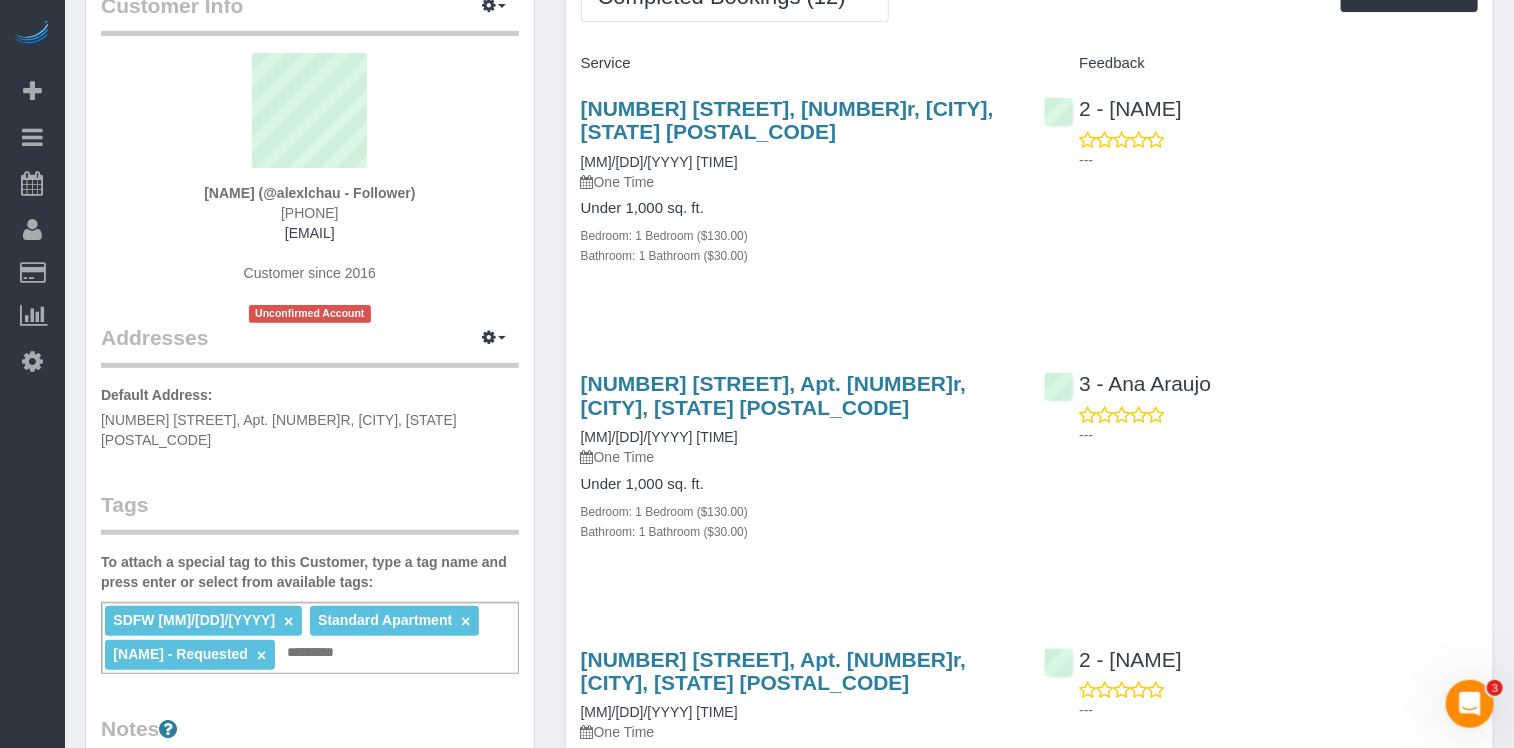 scroll, scrollTop: 0, scrollLeft: 0, axis: both 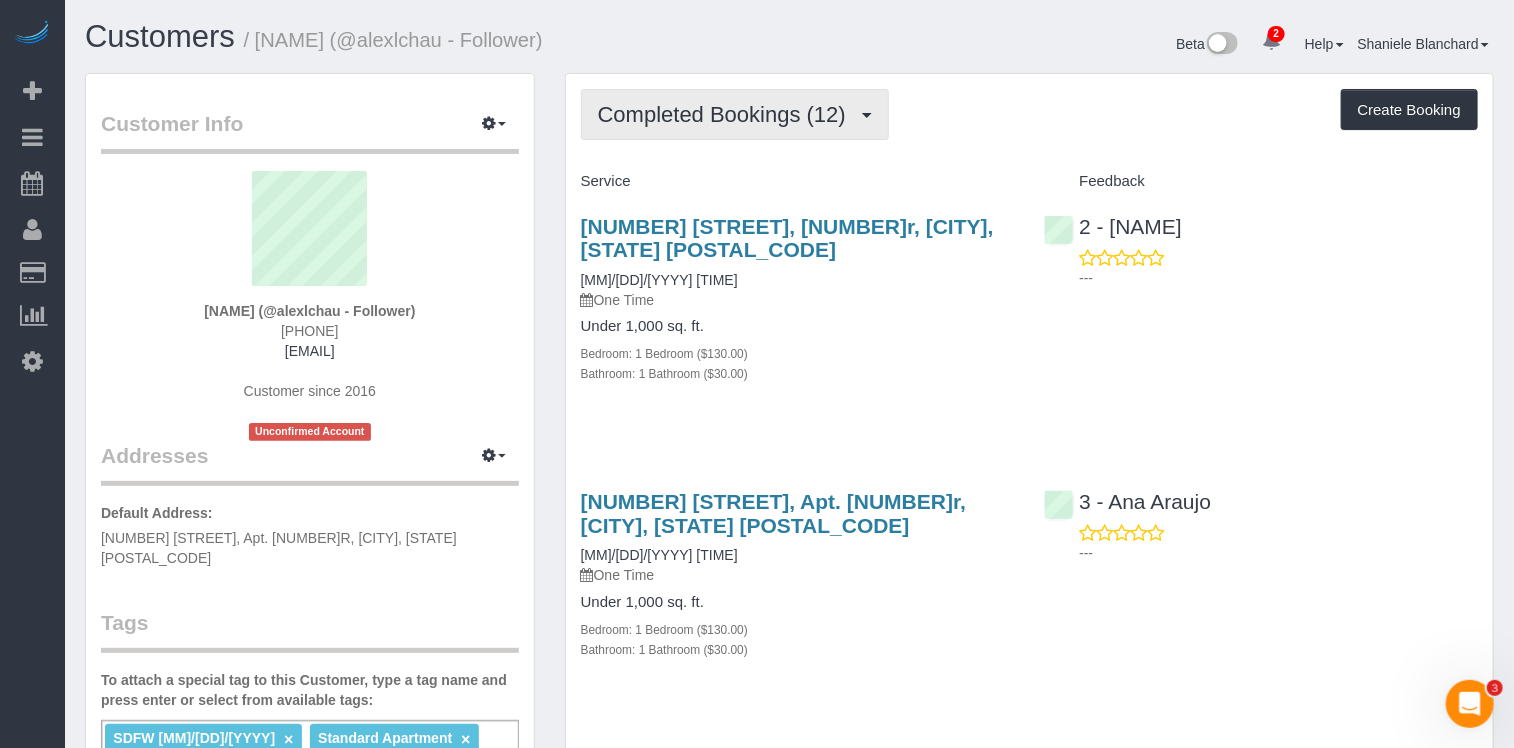 click on "Completed Bookings (12)" at bounding box center [727, 114] 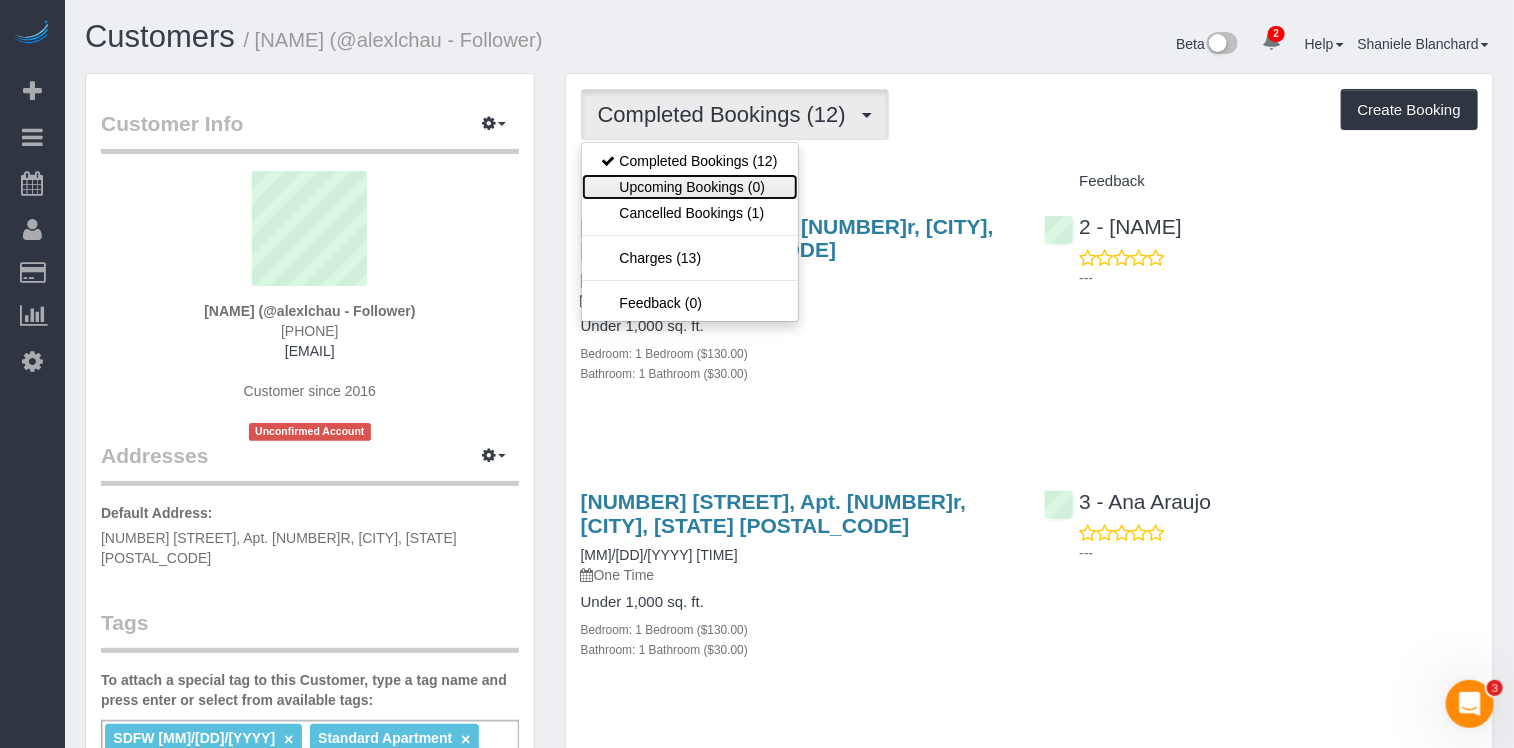 click on "Upcoming Bookings (0)" at bounding box center (690, 187) 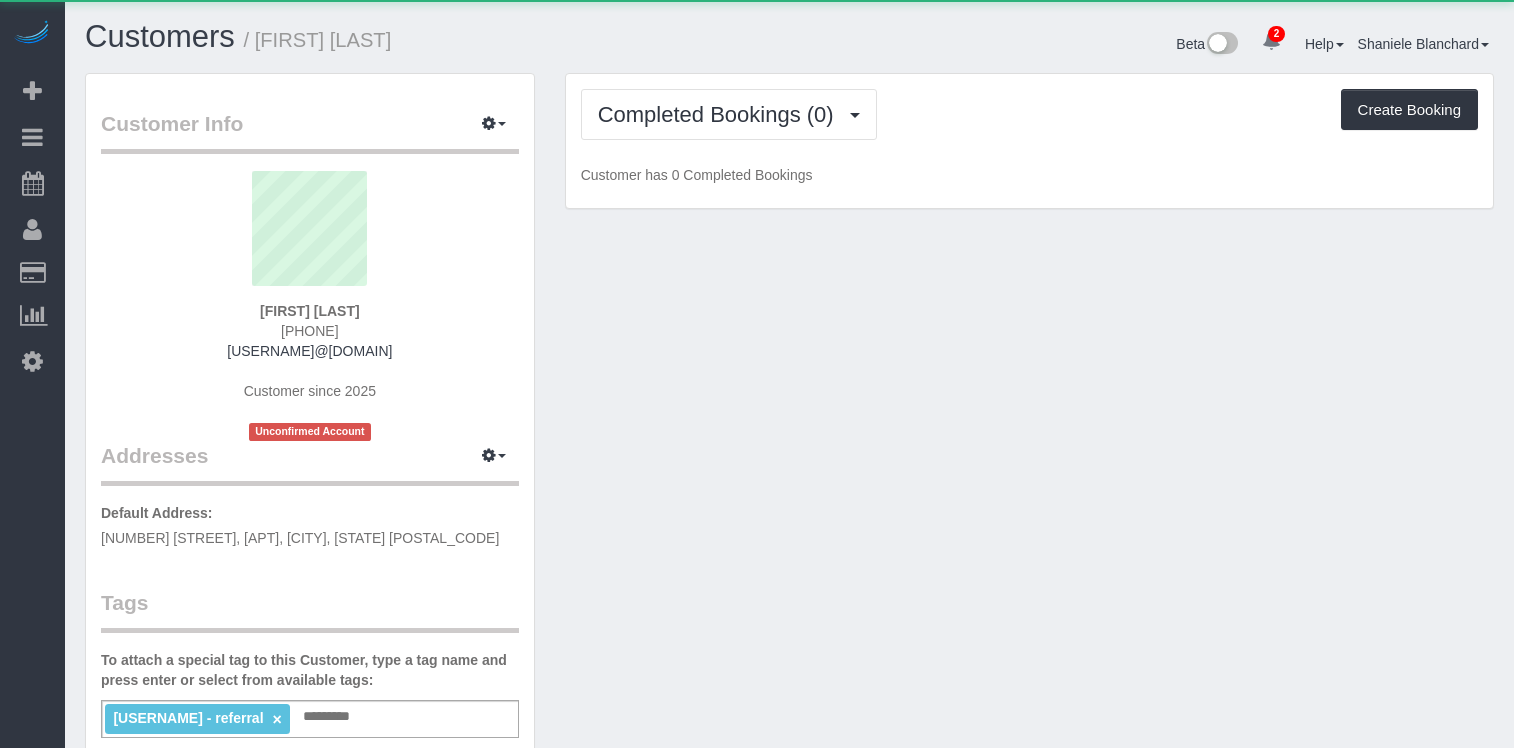 scroll, scrollTop: 0, scrollLeft: 0, axis: both 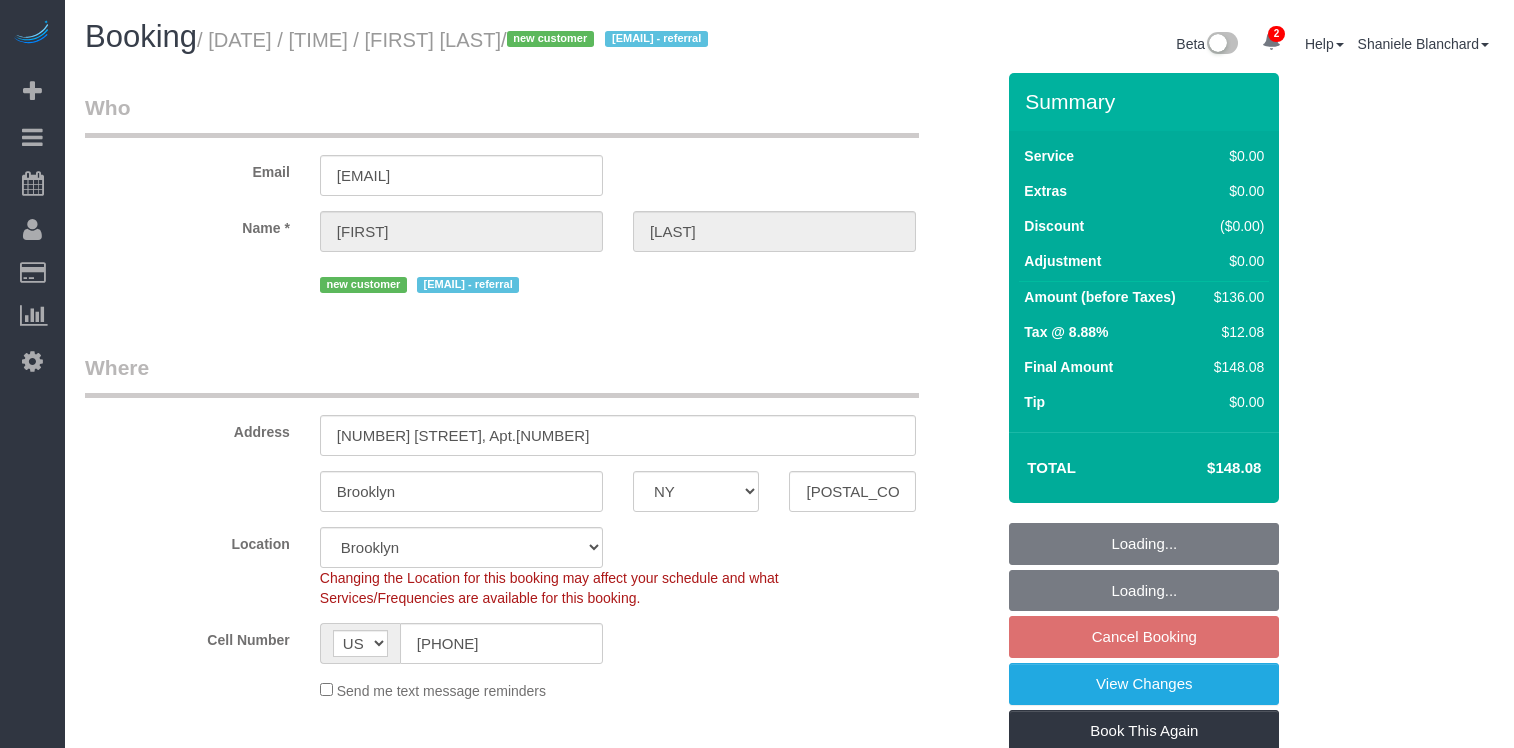 select on "NY" 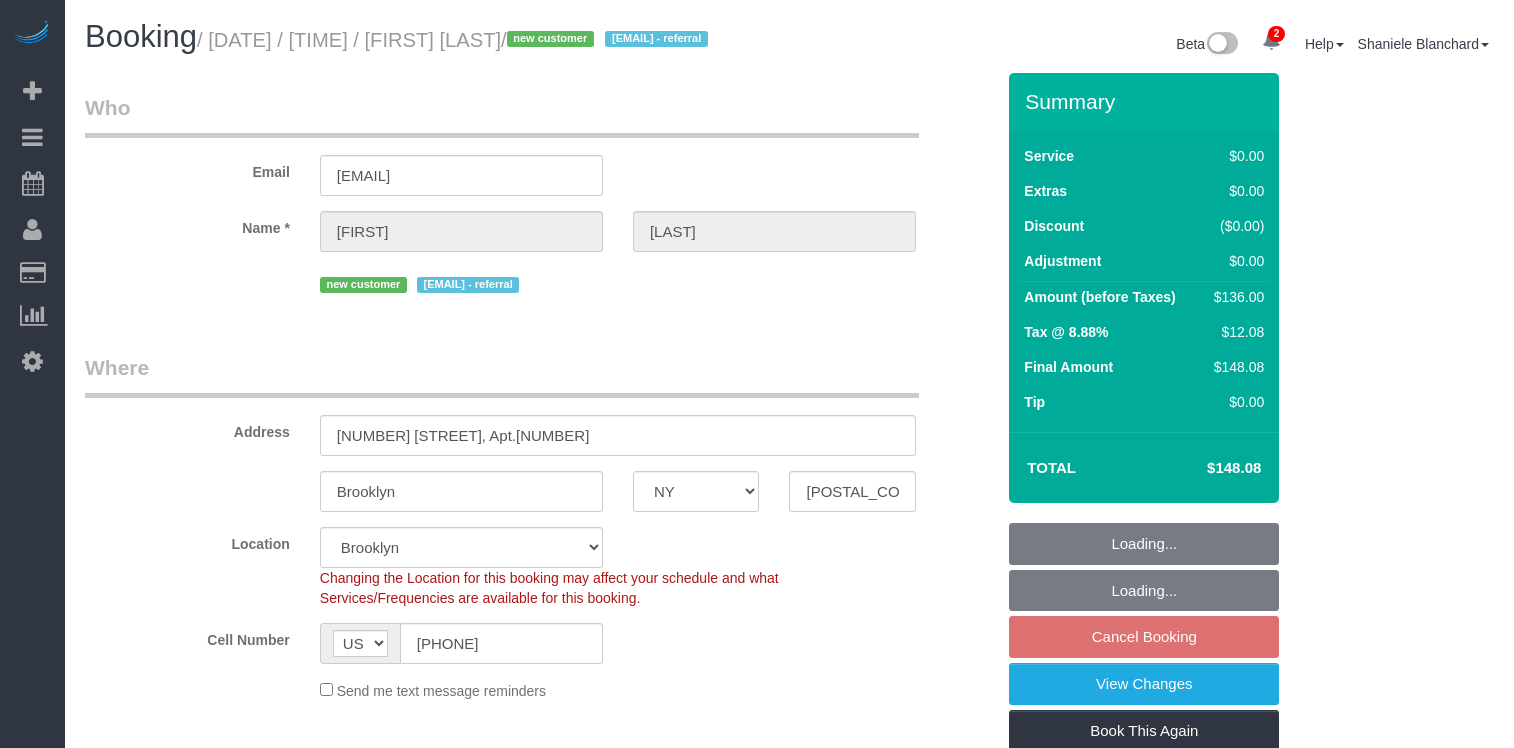 scroll, scrollTop: 351, scrollLeft: 0, axis: vertical 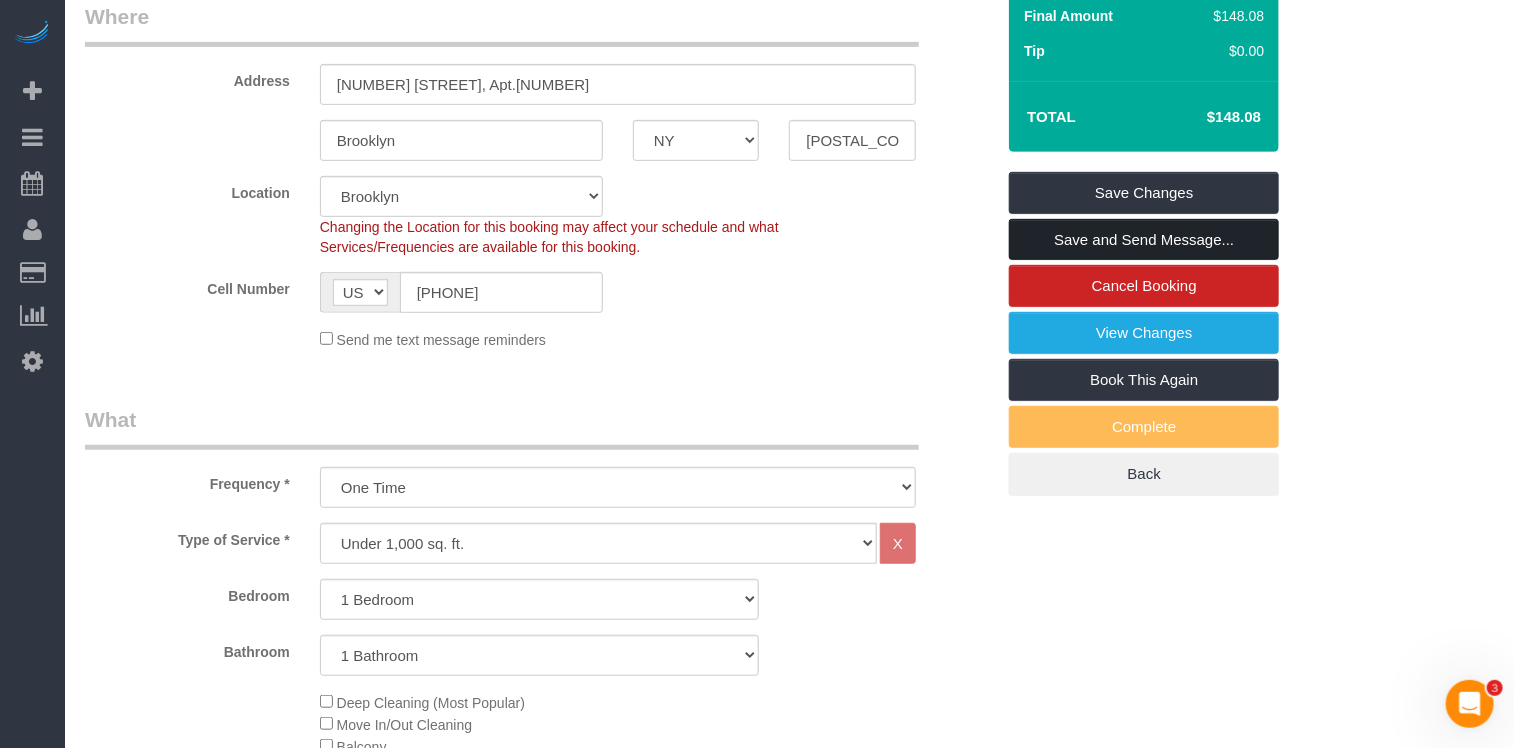 click on "Save and Send Message..." at bounding box center [1144, 240] 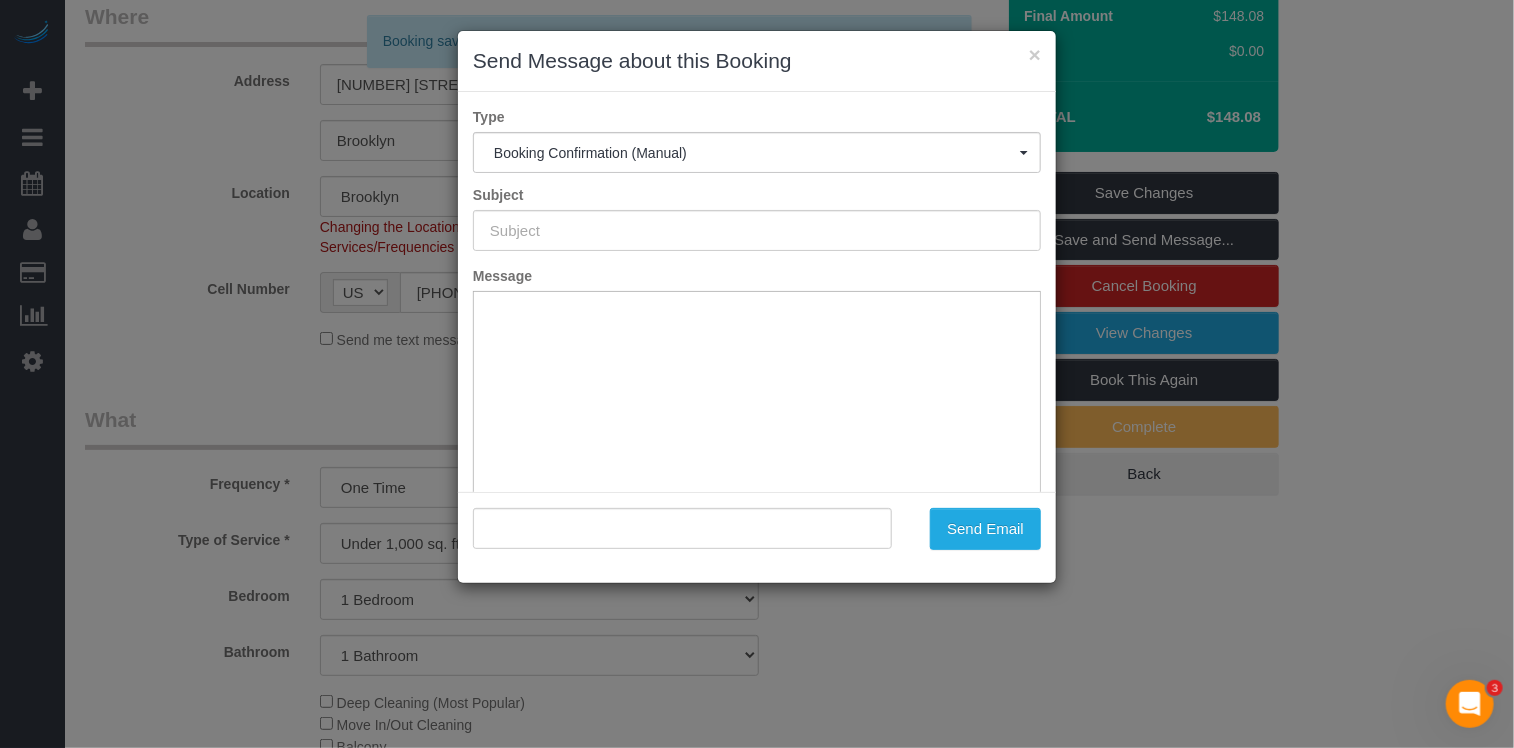 type on "Cleaning Confirmed for 08/07/2025 at 4:00pm" 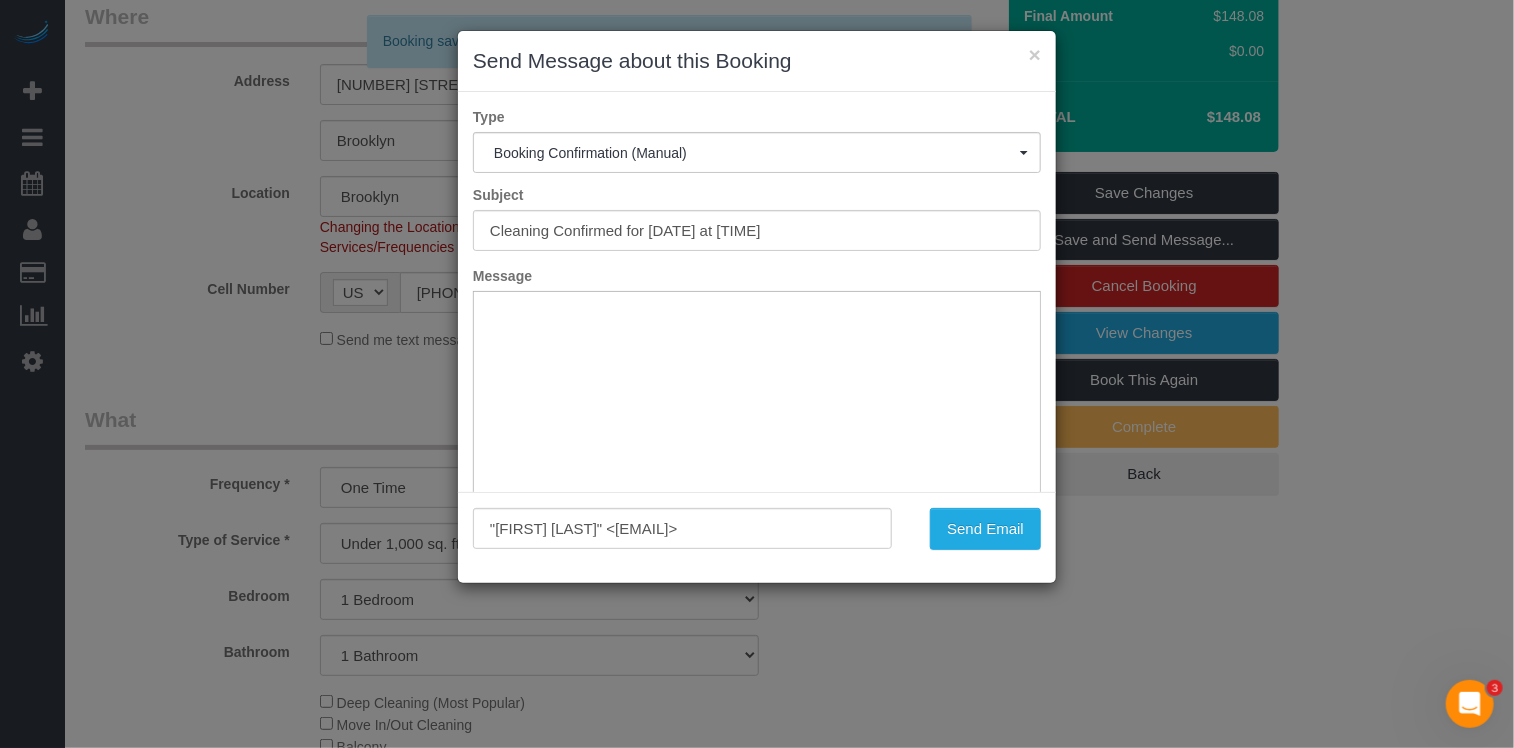 scroll, scrollTop: 0, scrollLeft: 0, axis: both 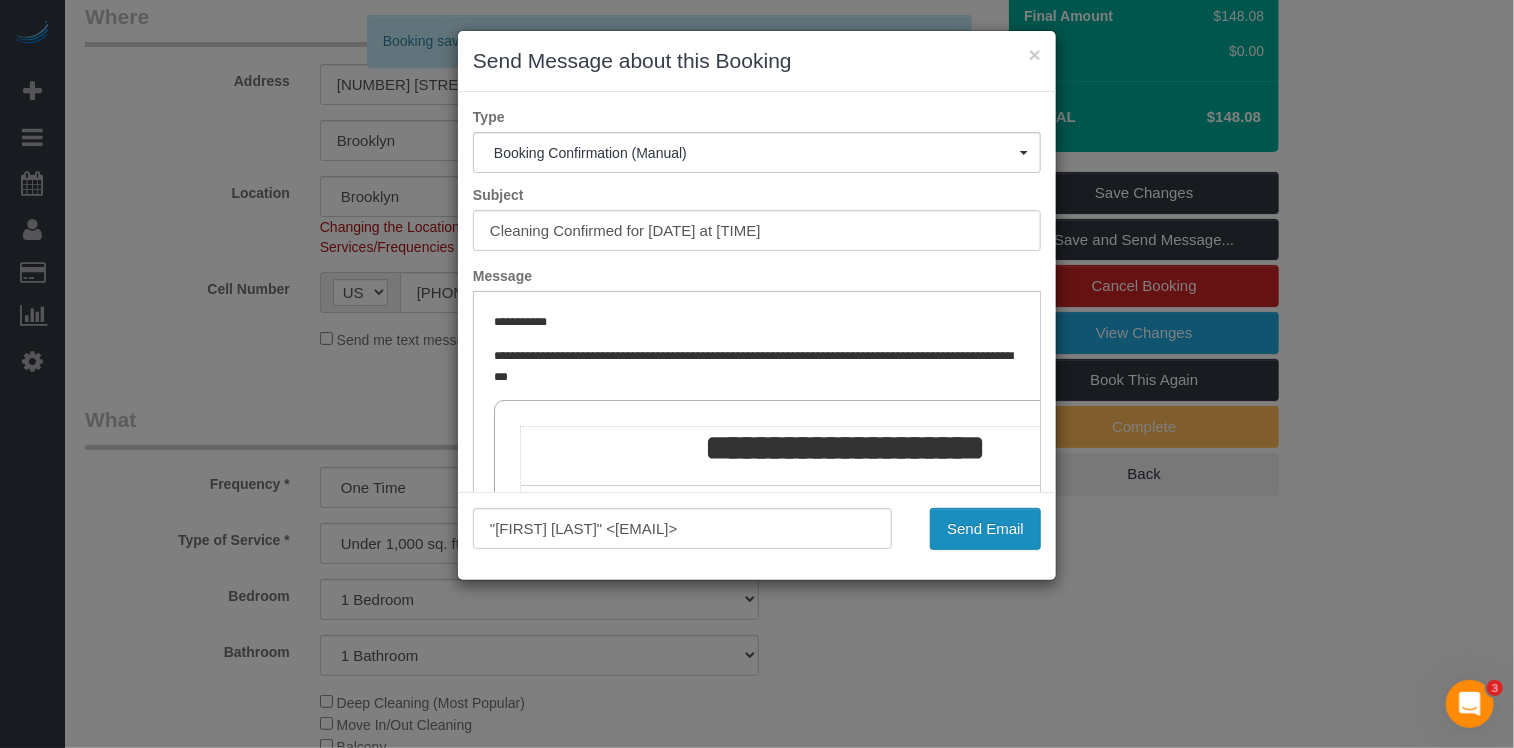 click on "Send Email" at bounding box center (985, 529) 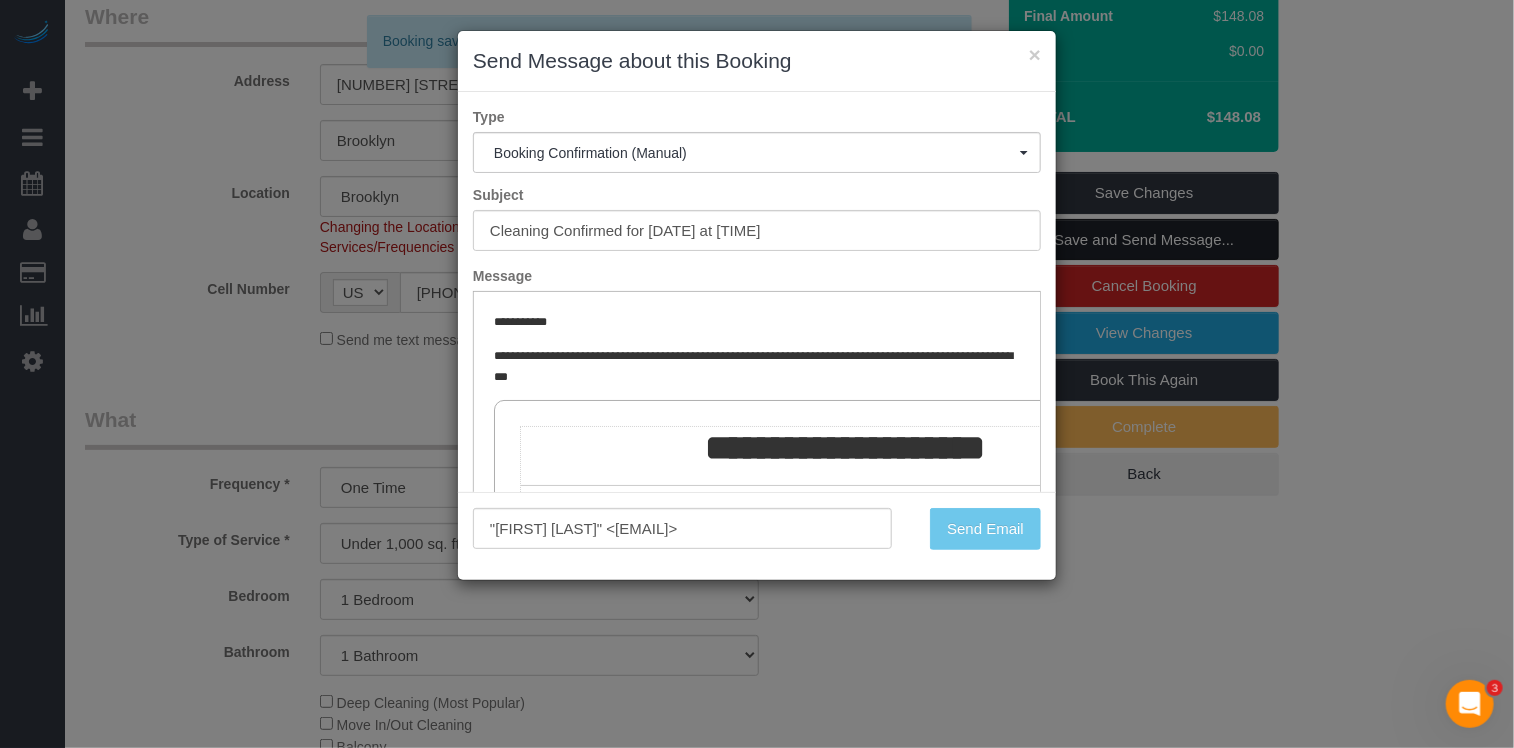 scroll, scrollTop: 422, scrollLeft: 0, axis: vertical 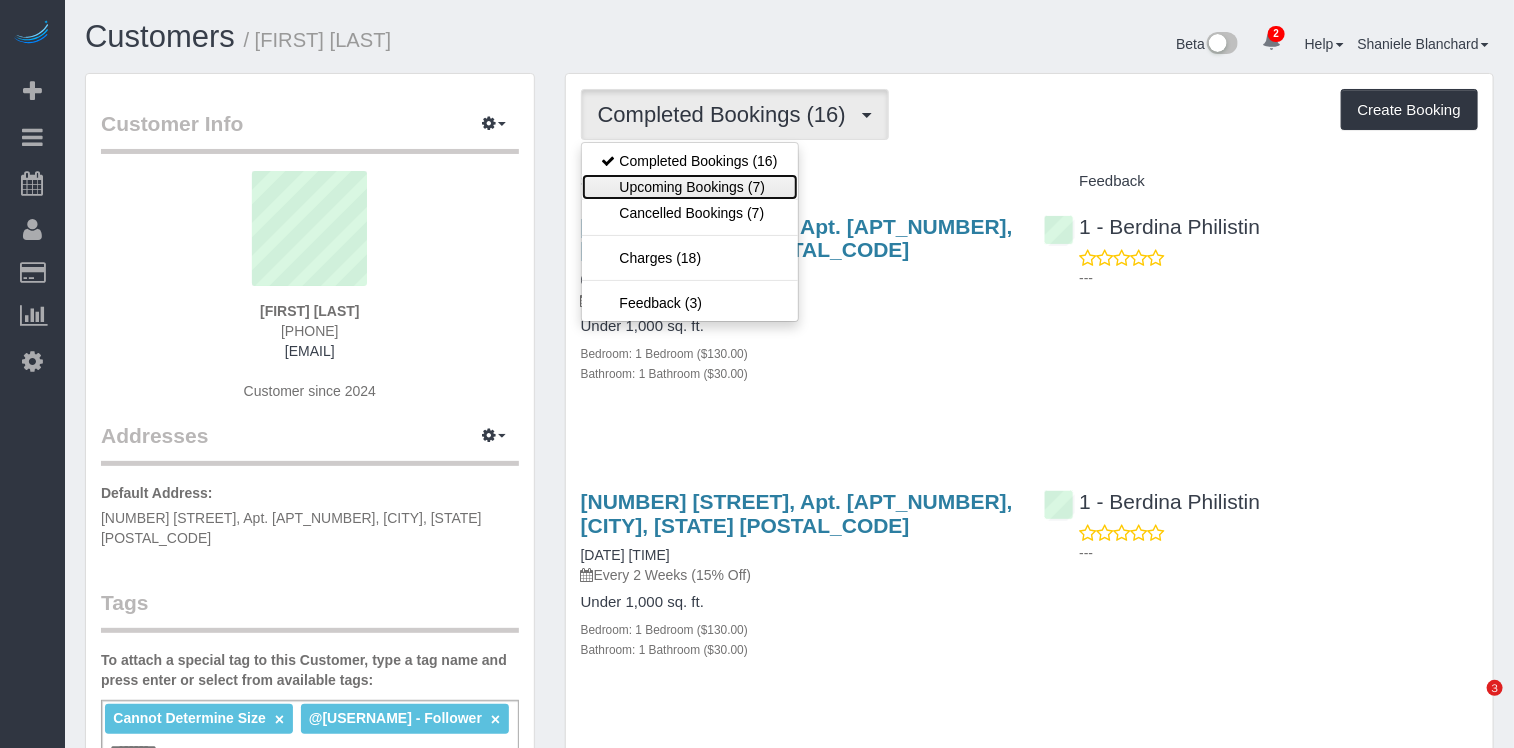 click on "Upcoming Bookings (7)" at bounding box center (690, 187) 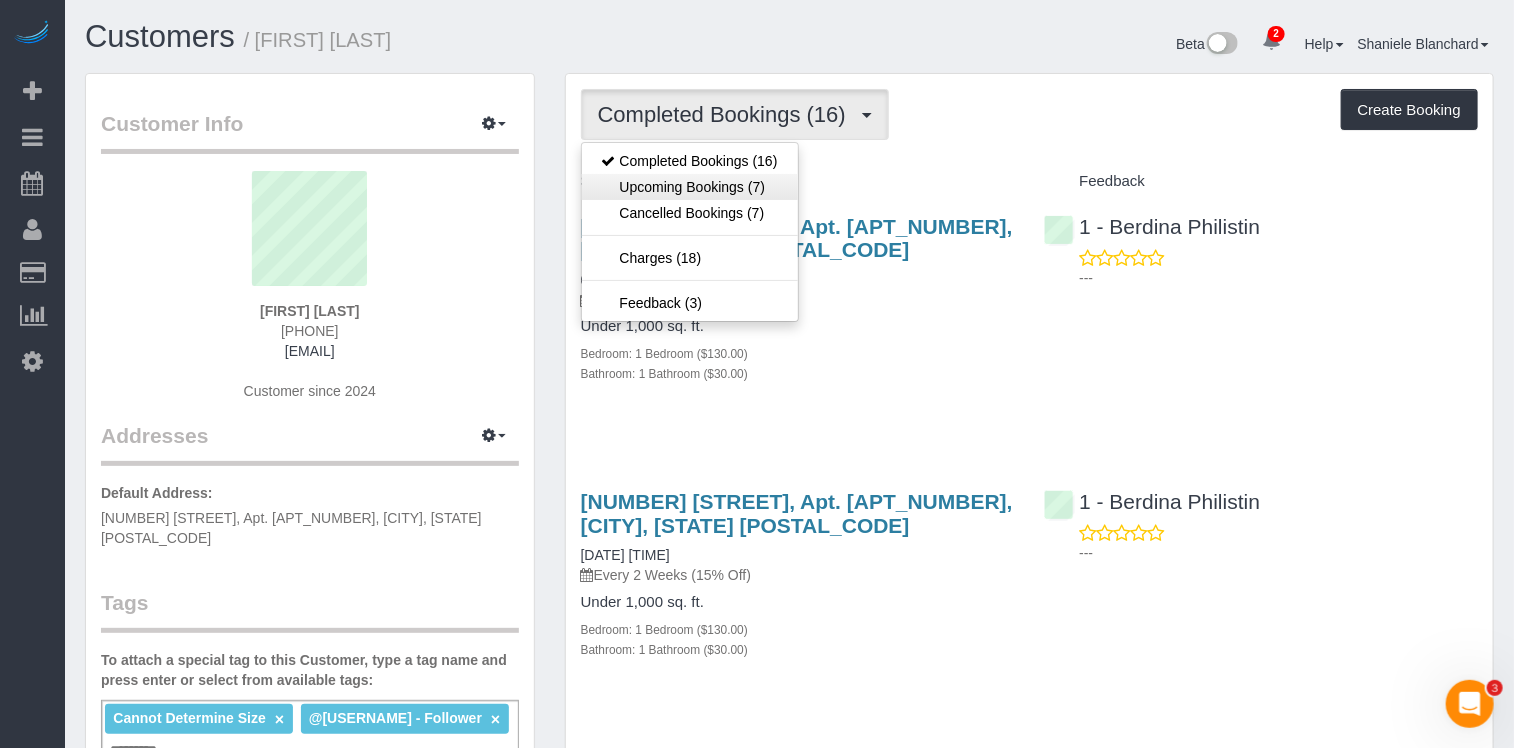 scroll, scrollTop: 0, scrollLeft: 0, axis: both 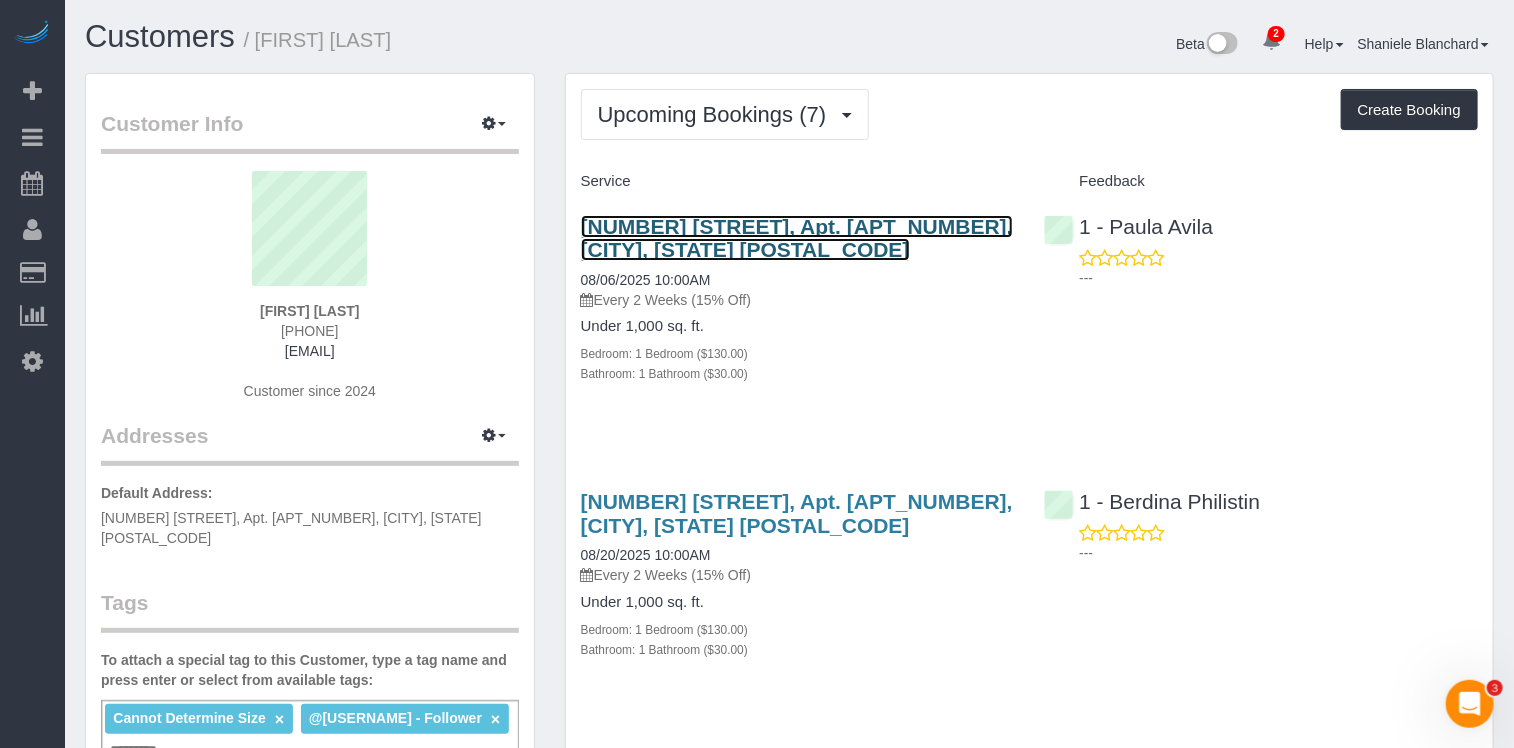 click on "10 East 29th Street, Apt. 17k, New York, NY 10016" at bounding box center (797, 238) 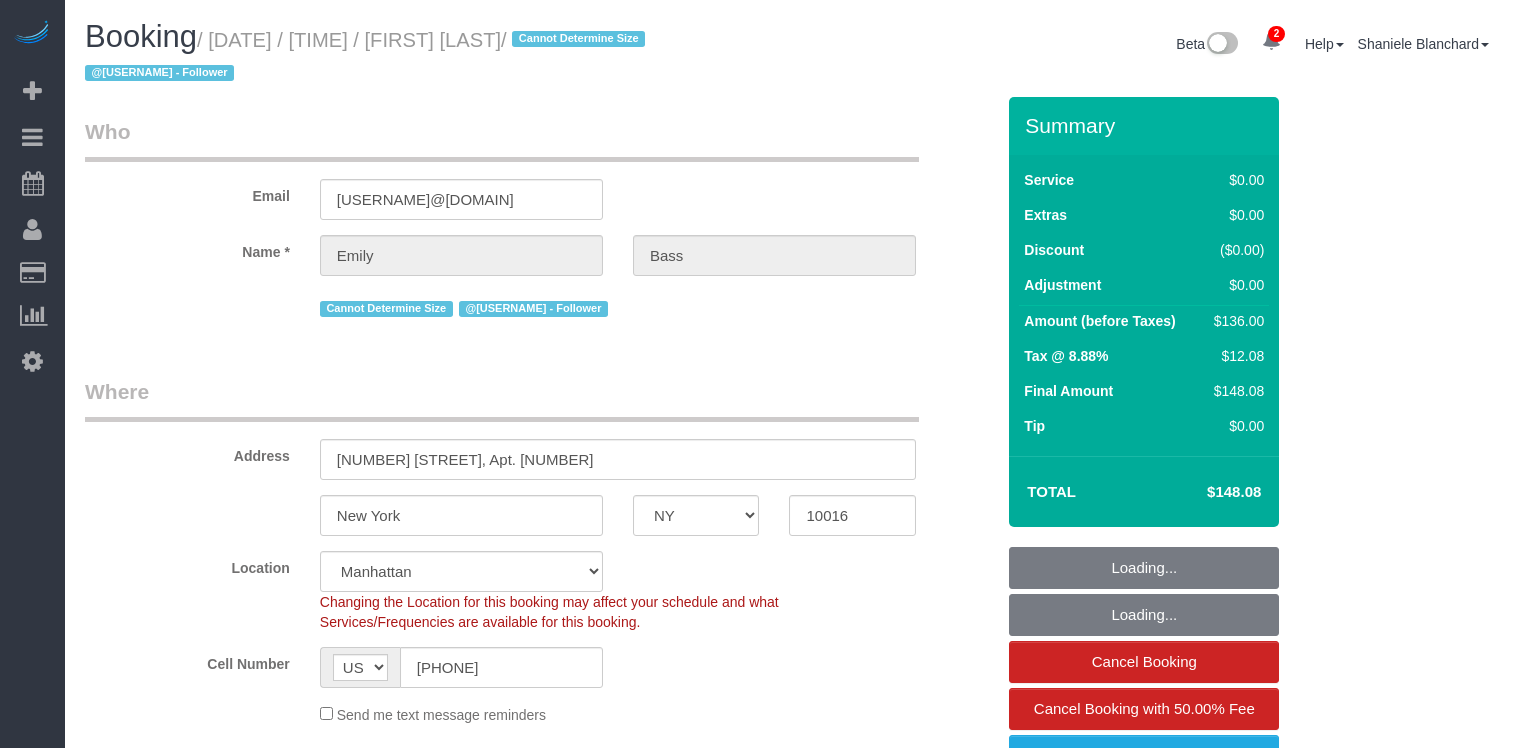 select on "NY" 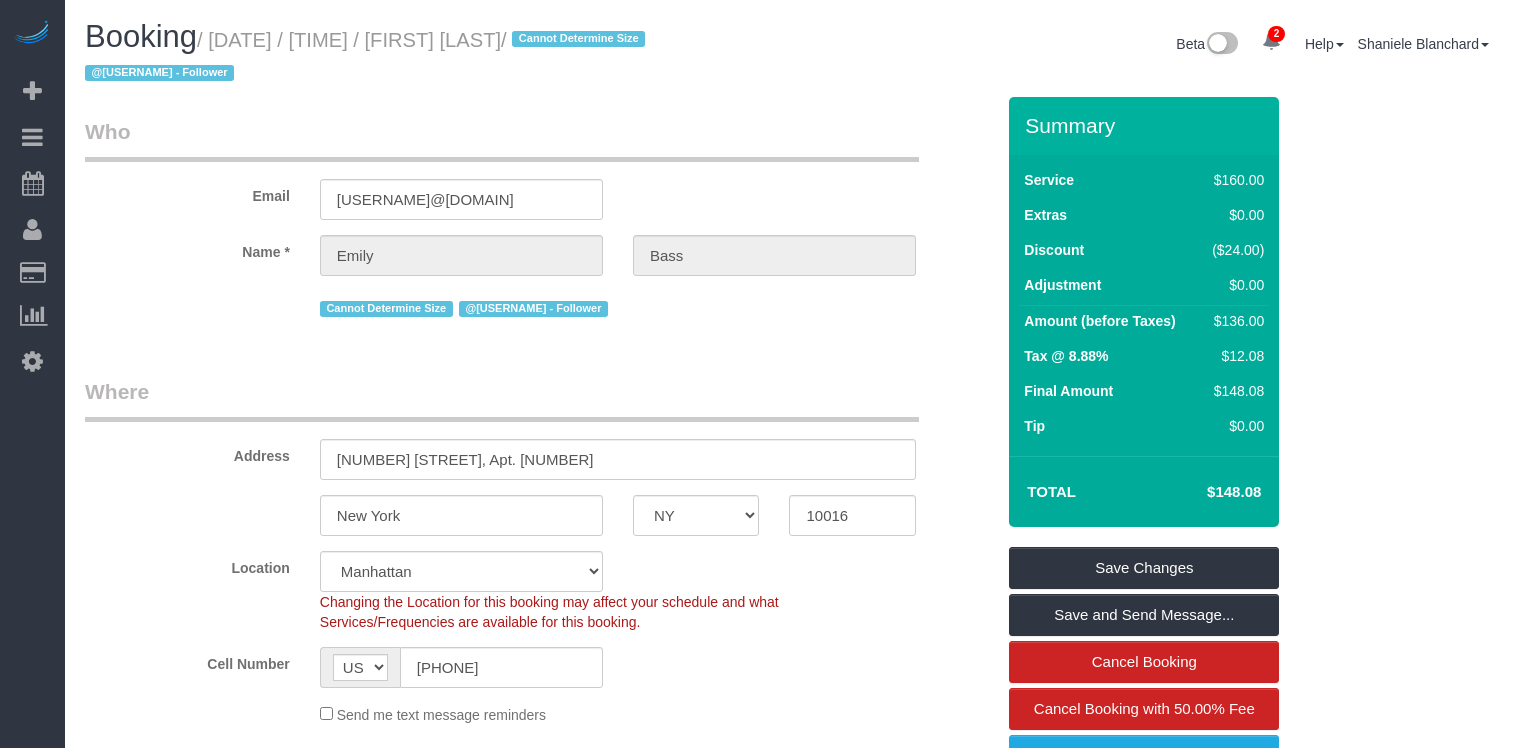 scroll, scrollTop: 0, scrollLeft: 0, axis: both 